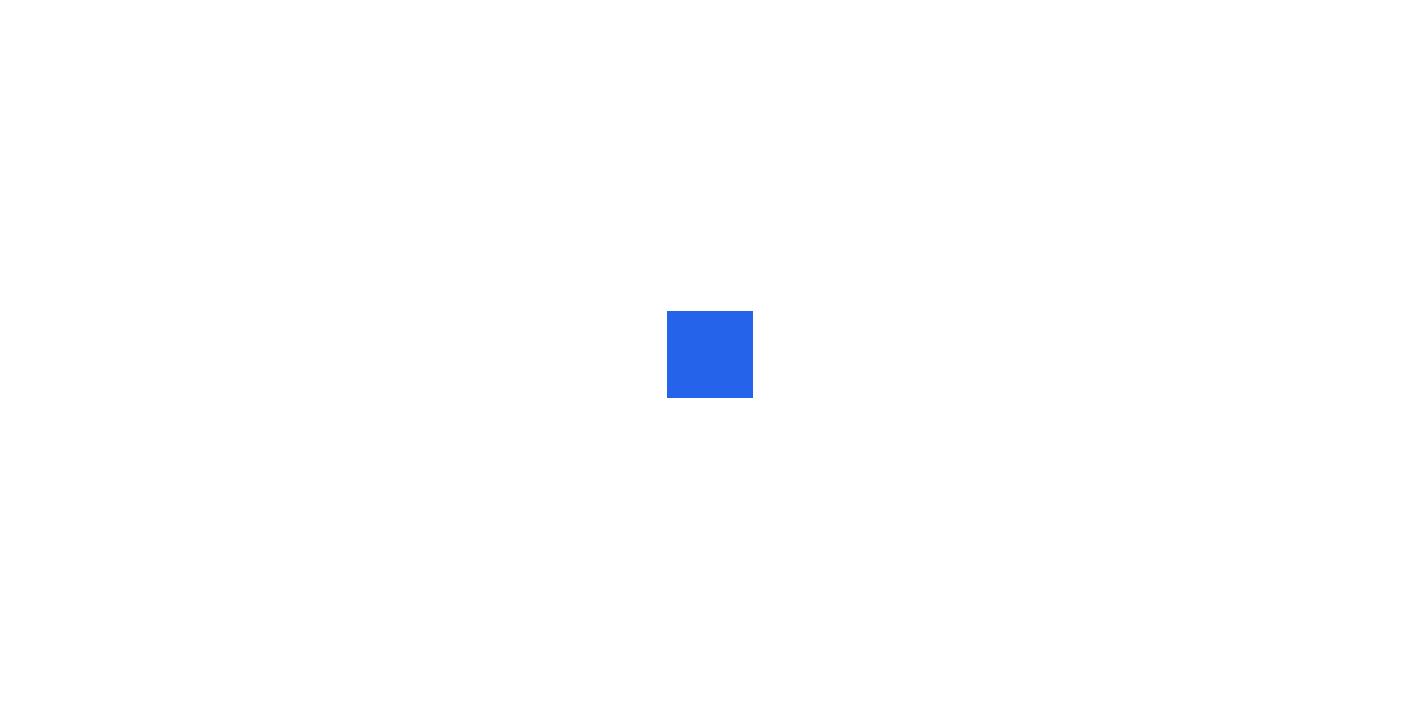 scroll, scrollTop: 0, scrollLeft: 0, axis: both 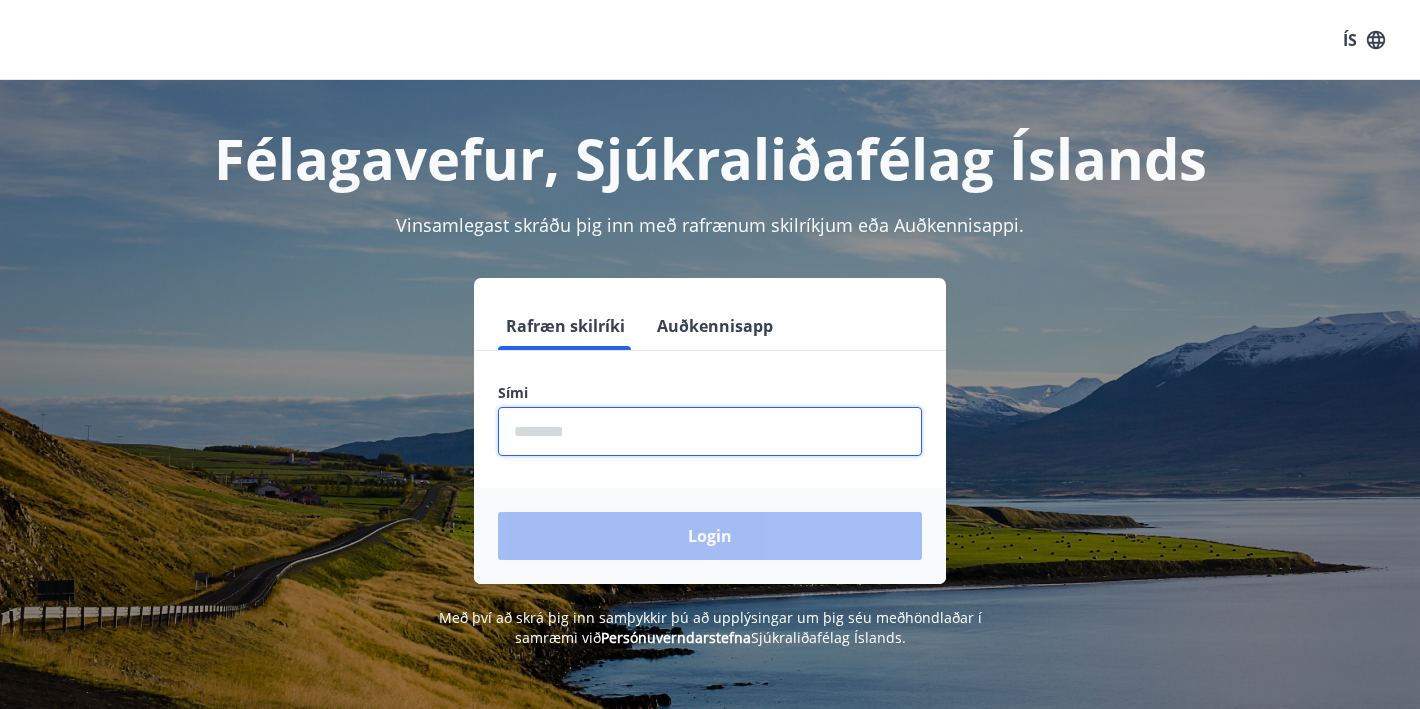 click at bounding box center (710, 431) 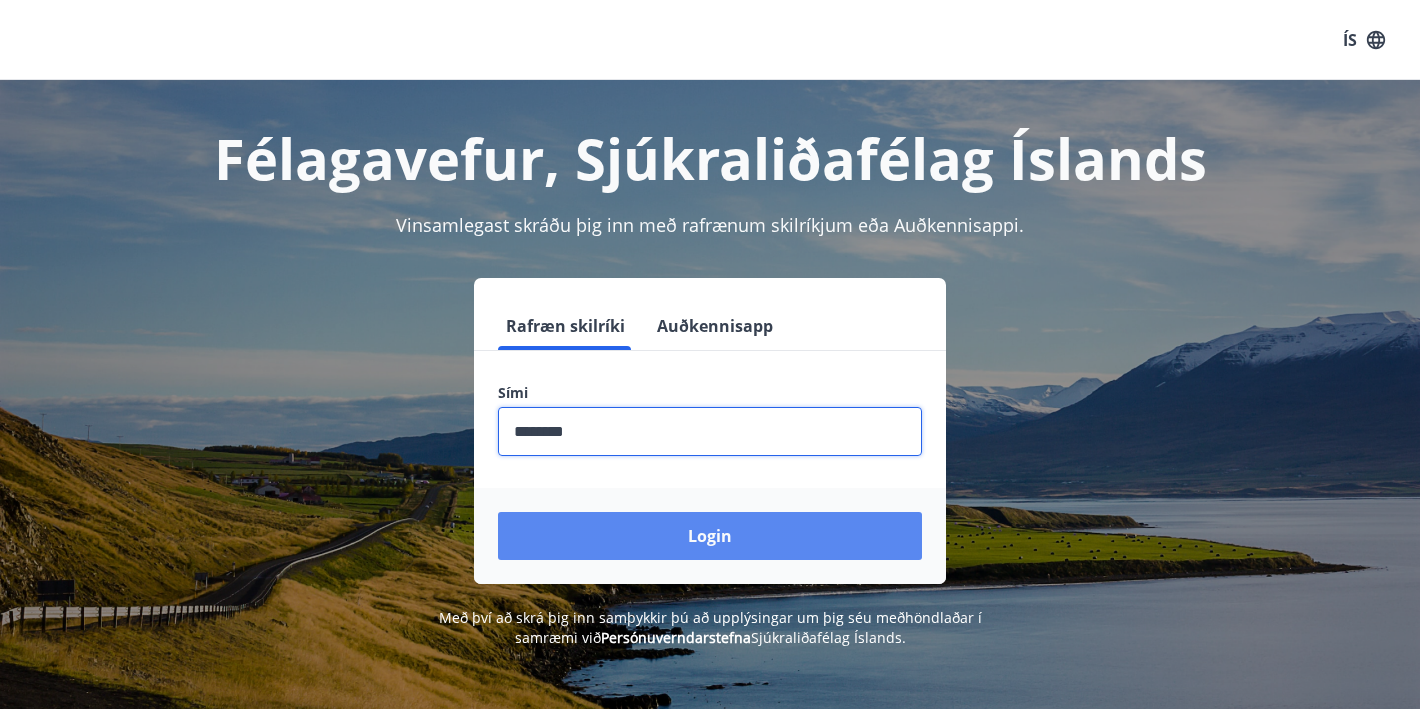 type on "********" 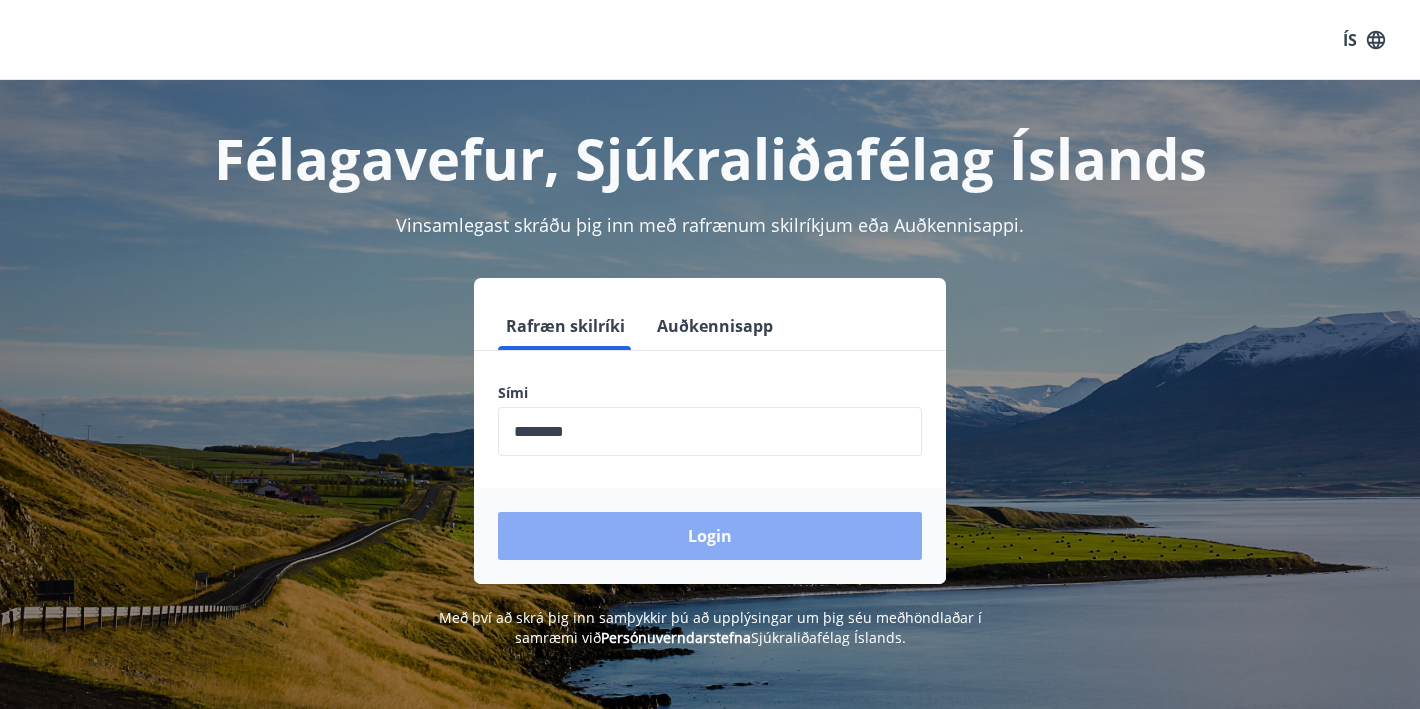 click on "Login" at bounding box center [710, 536] 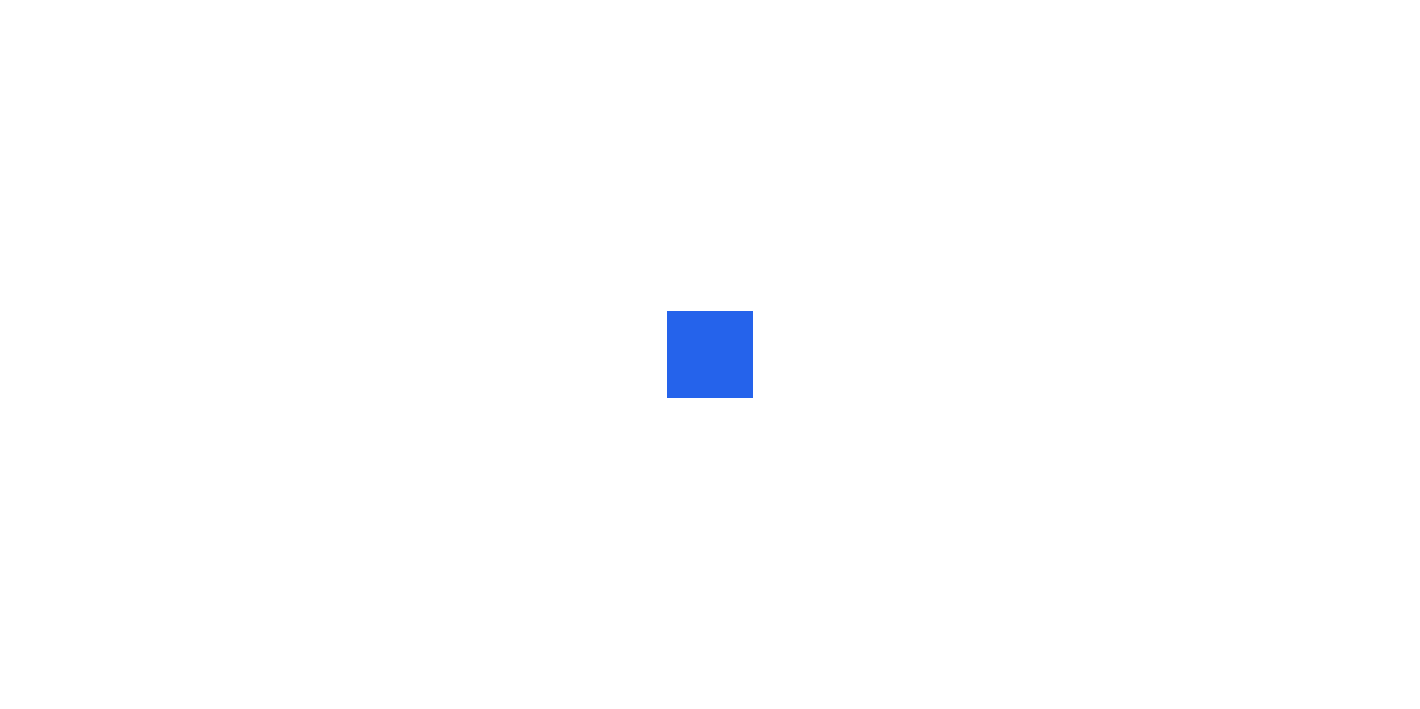 scroll, scrollTop: 0, scrollLeft: 0, axis: both 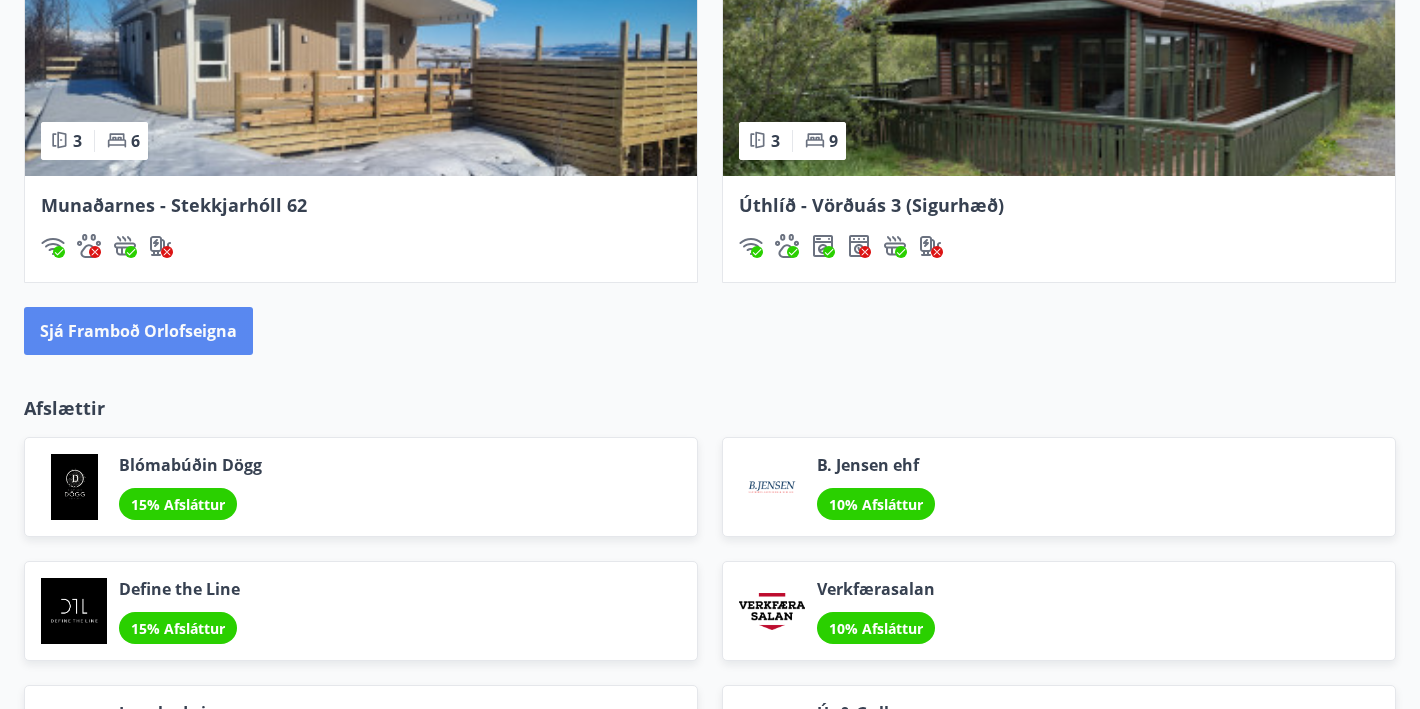 click on "Sjá framboð orlofseigna" at bounding box center [138, 331] 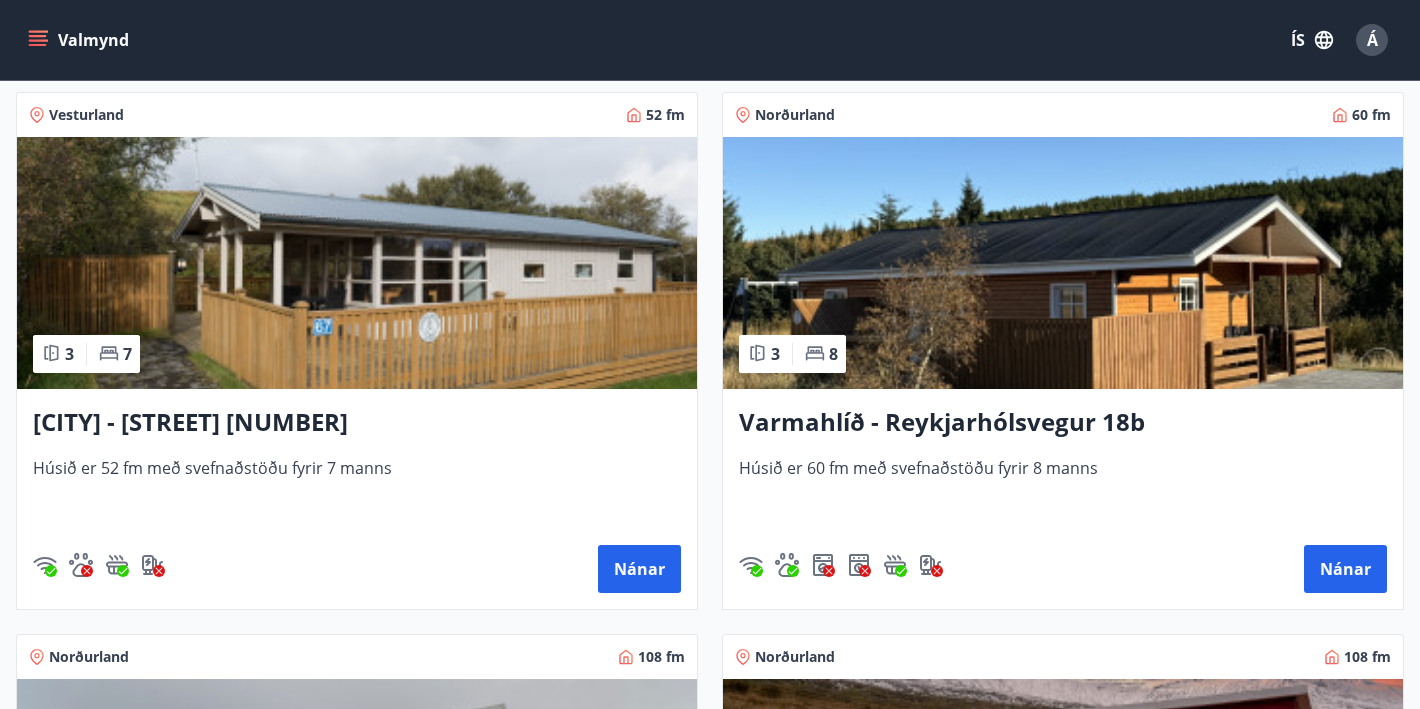 scroll, scrollTop: 3063, scrollLeft: 0, axis: vertical 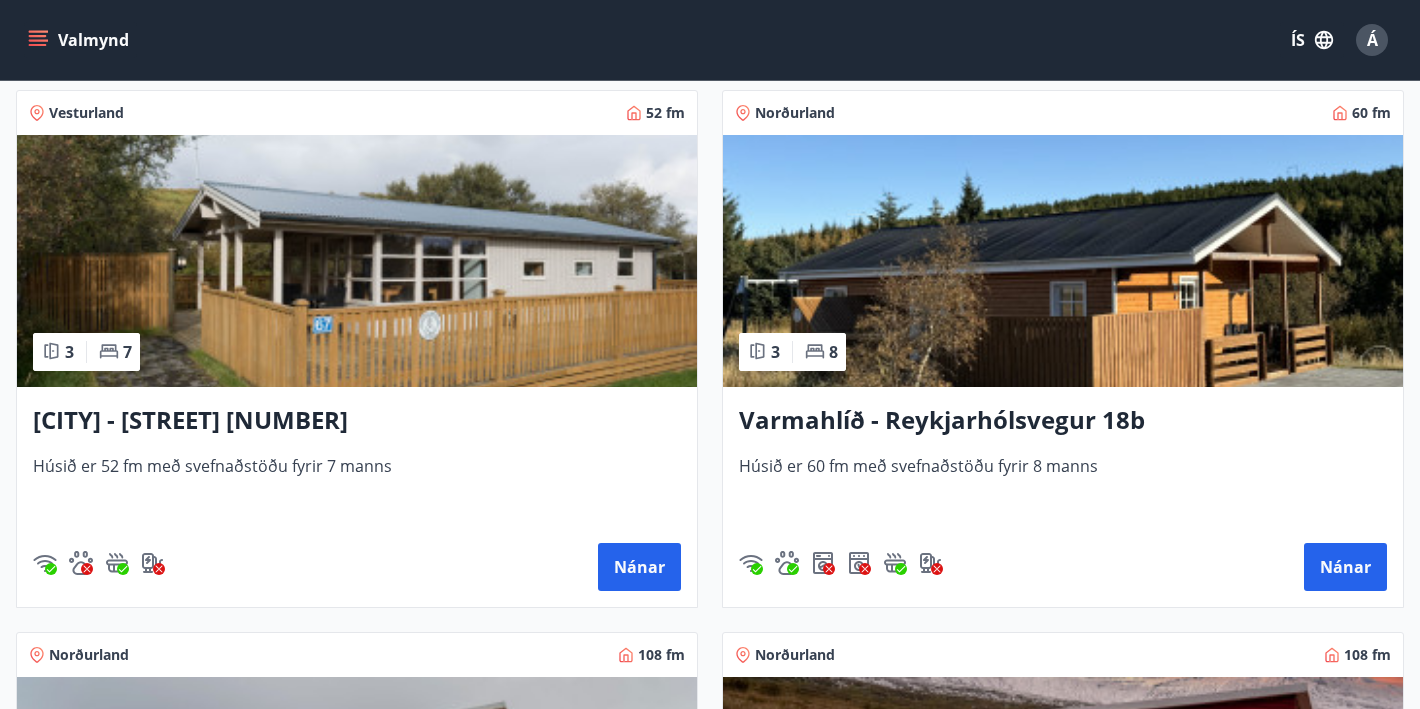 click 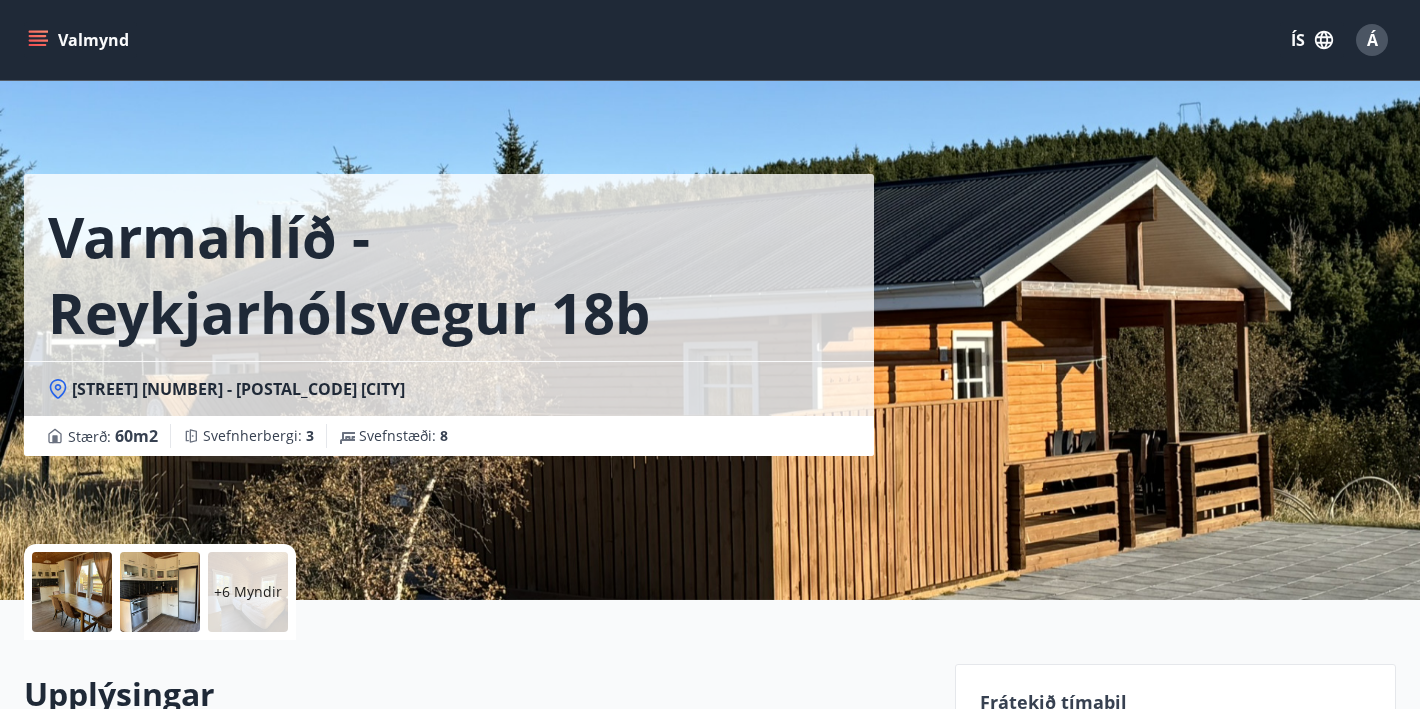 scroll, scrollTop: 0, scrollLeft: 0, axis: both 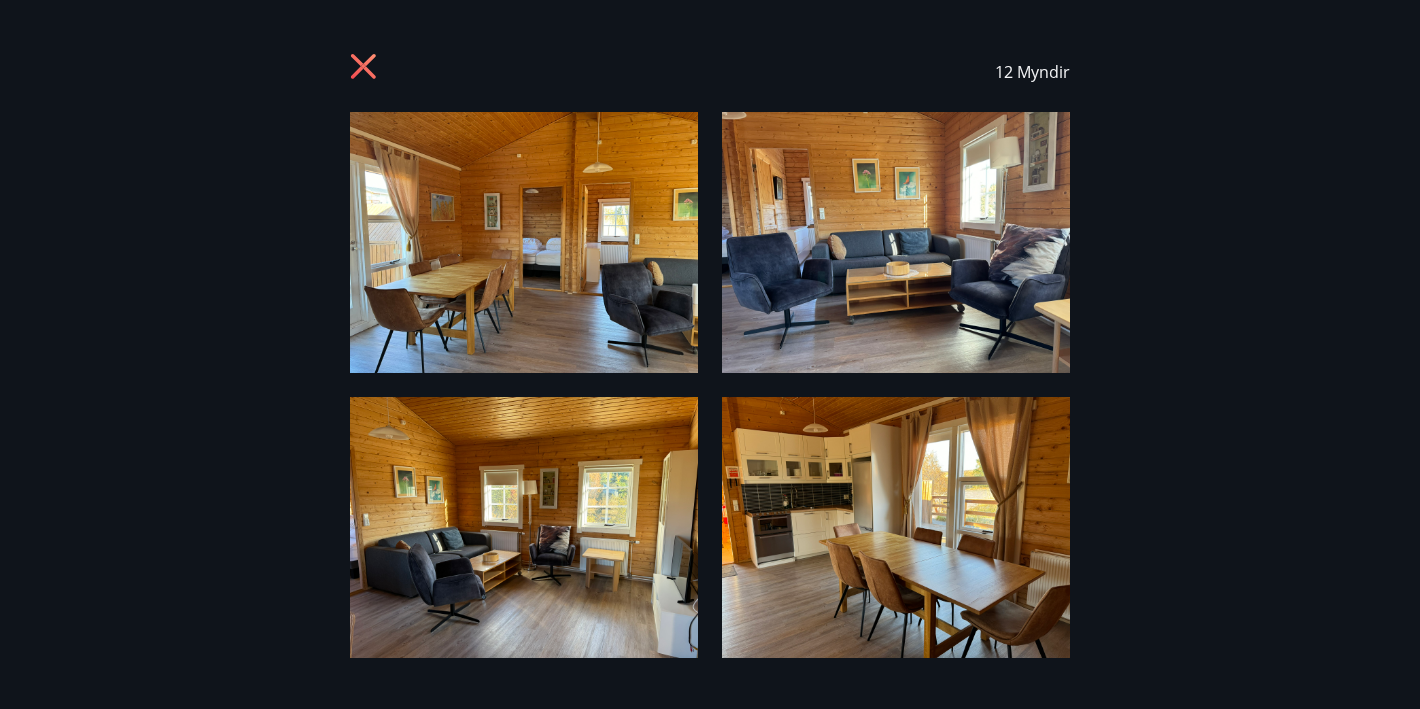 click at bounding box center [524, 242] 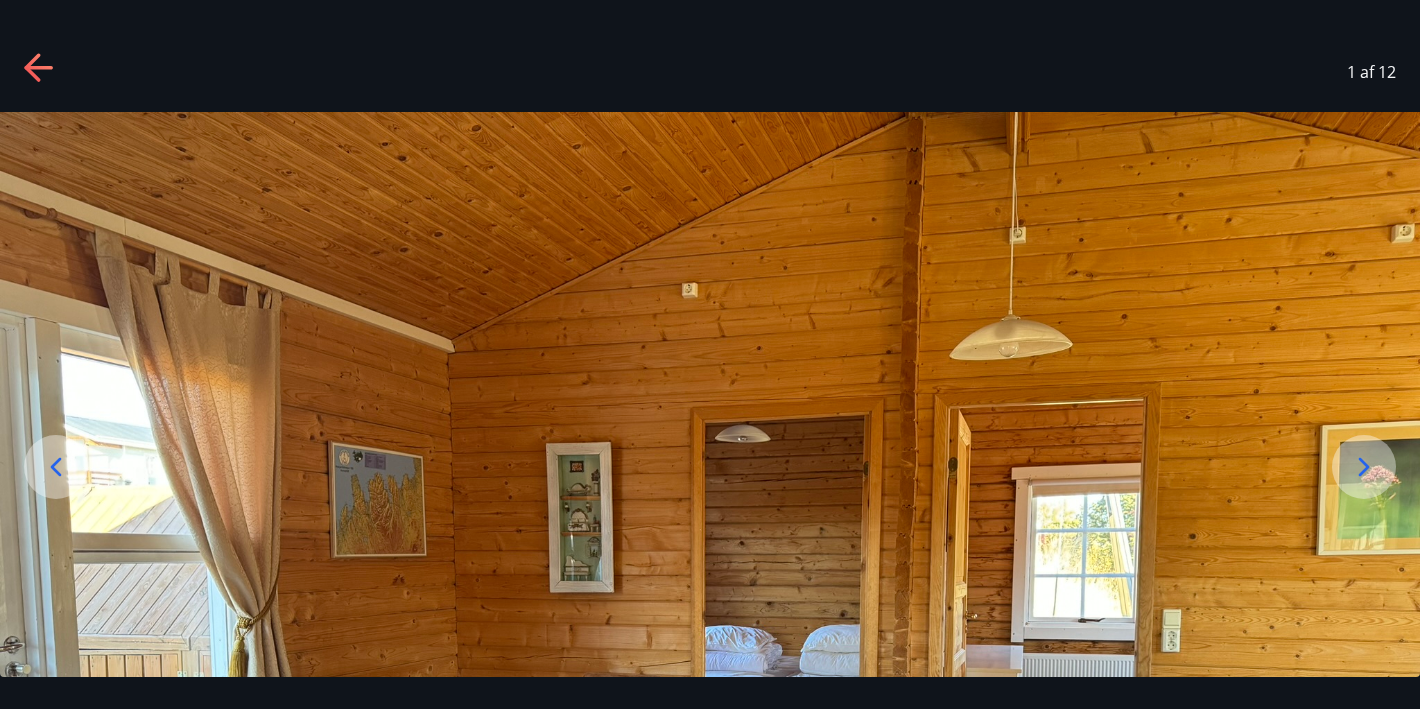 scroll, scrollTop: 0, scrollLeft: 0, axis: both 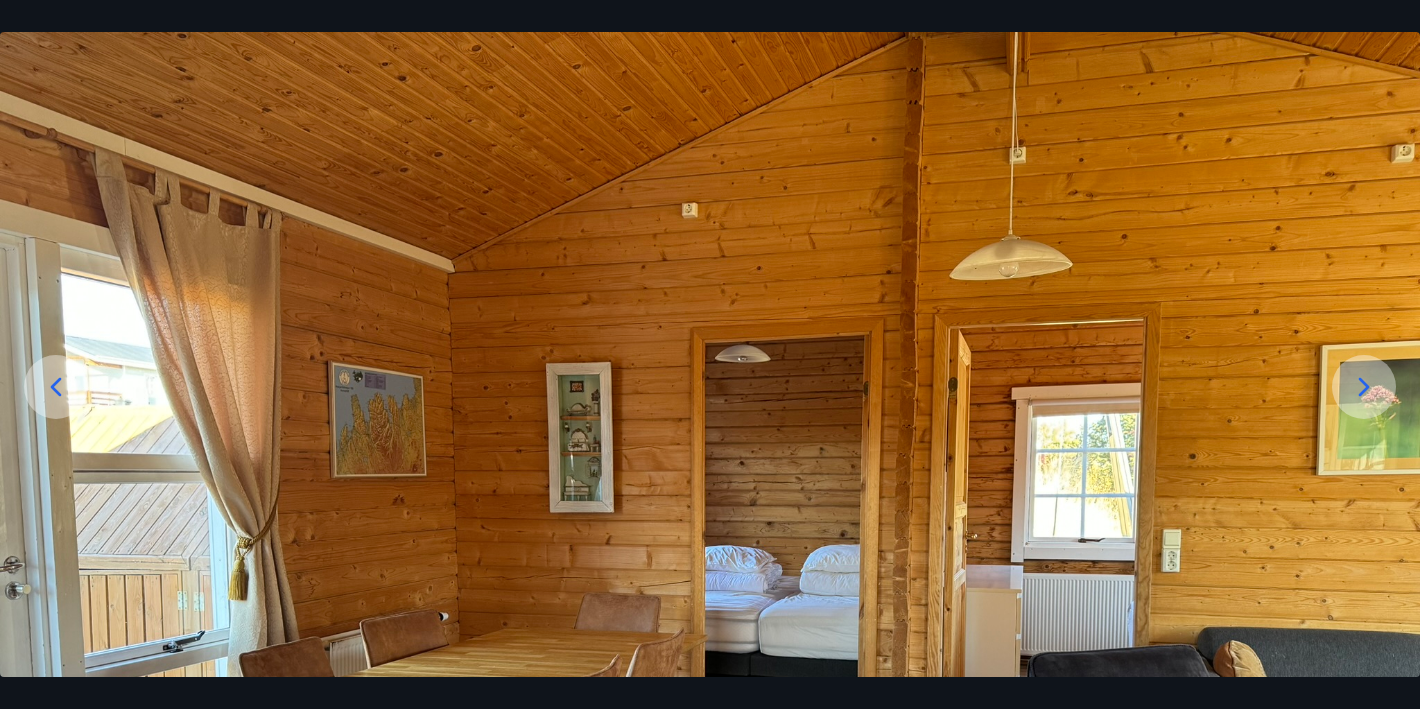 click at bounding box center [1364, 387] 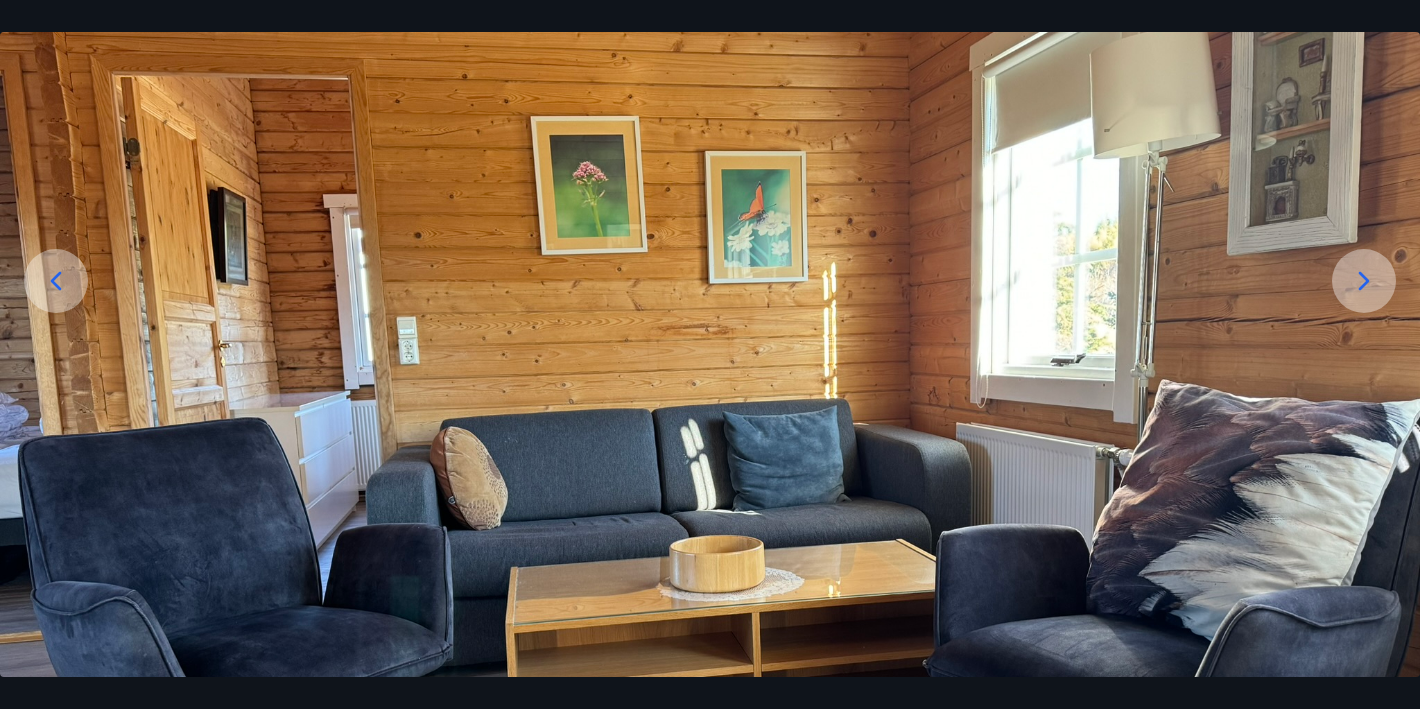 scroll, scrollTop: 192, scrollLeft: 0, axis: vertical 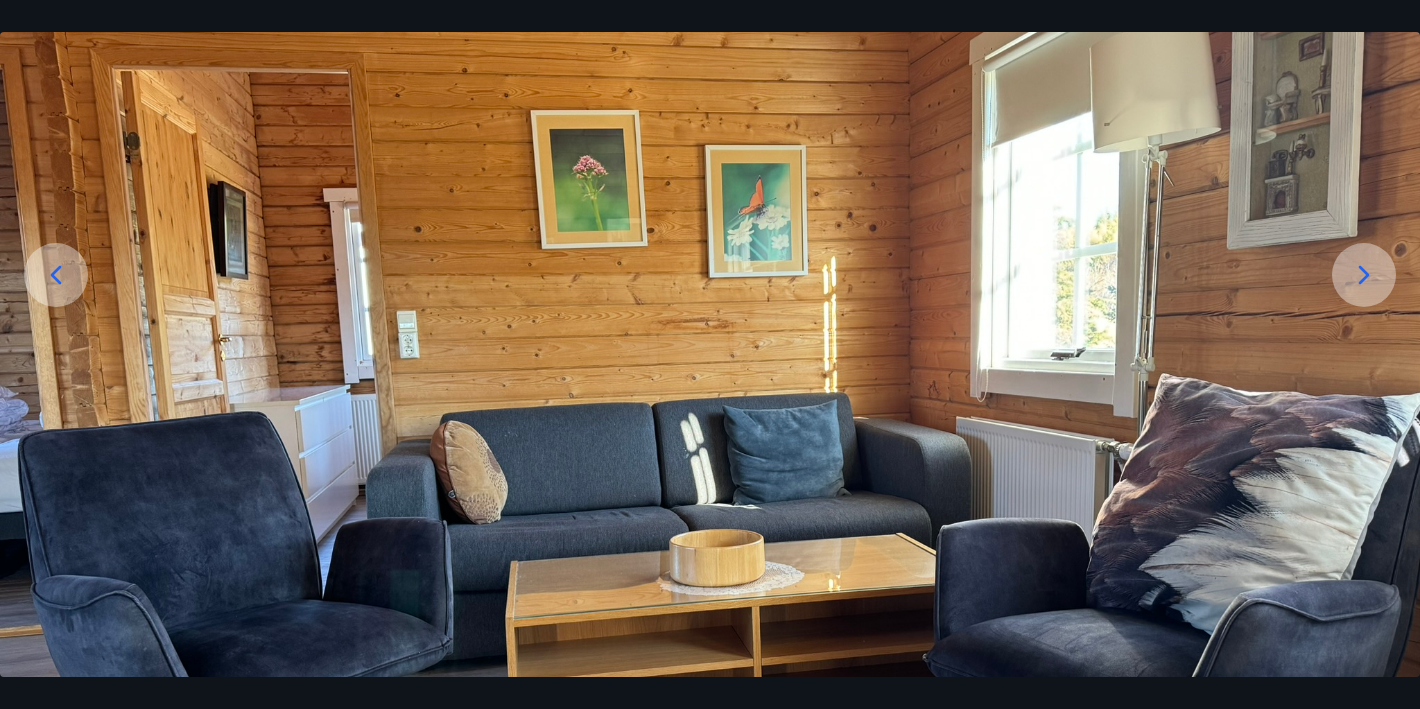 click at bounding box center (1364, 275) 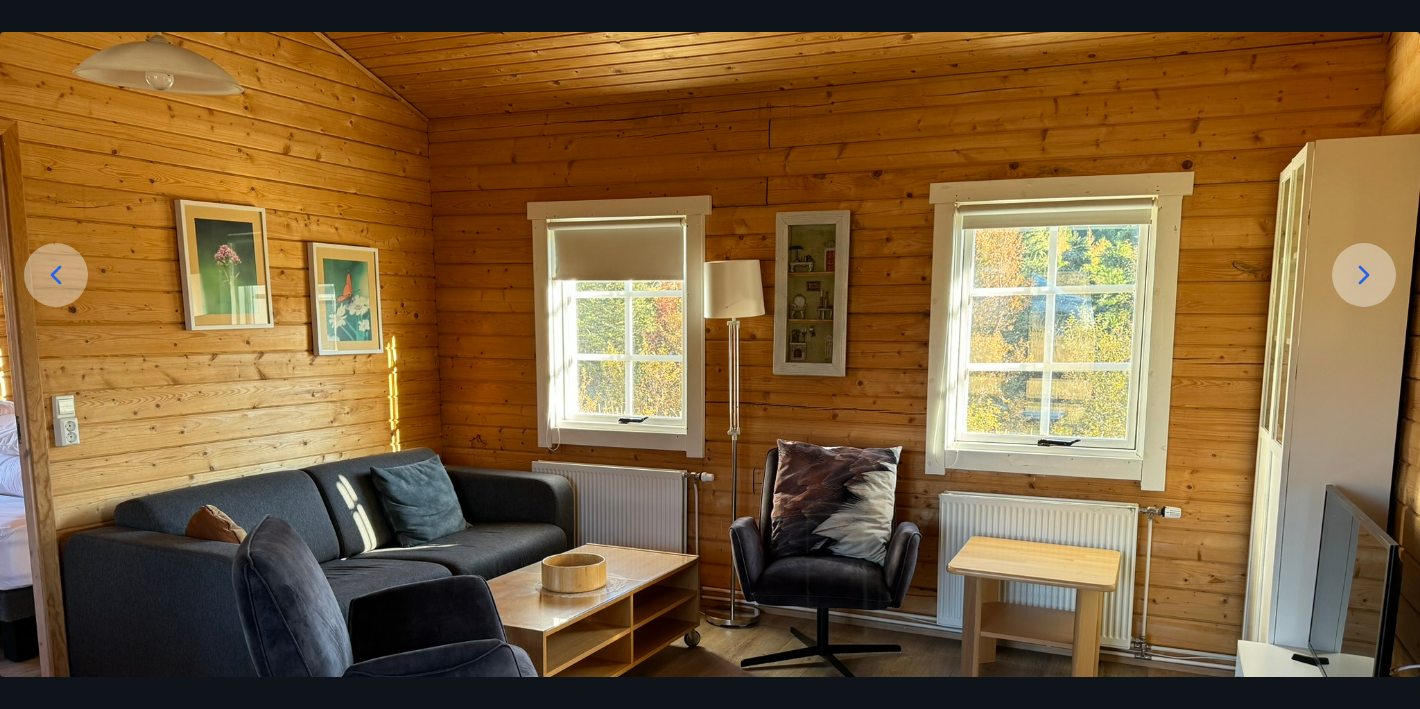 click at bounding box center (1364, 275) 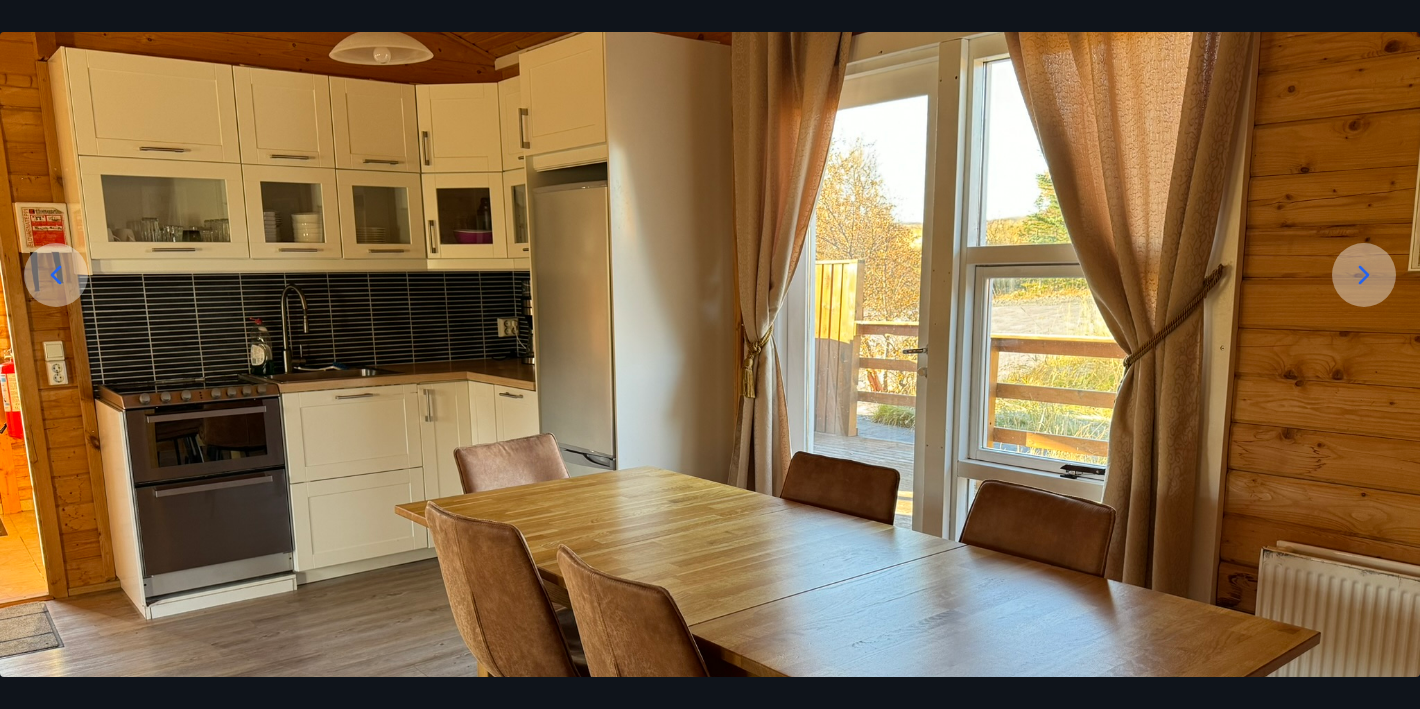 click at bounding box center [1364, 275] 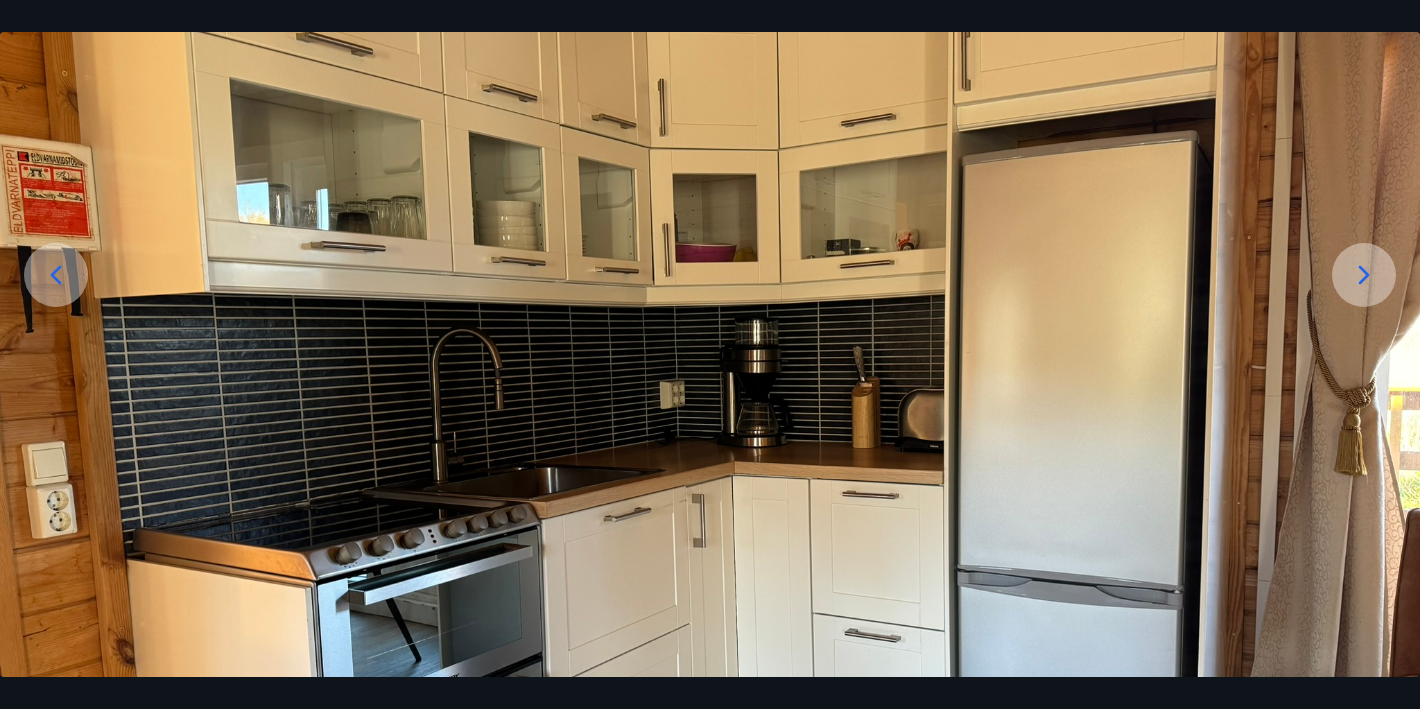 click at bounding box center (1364, 275) 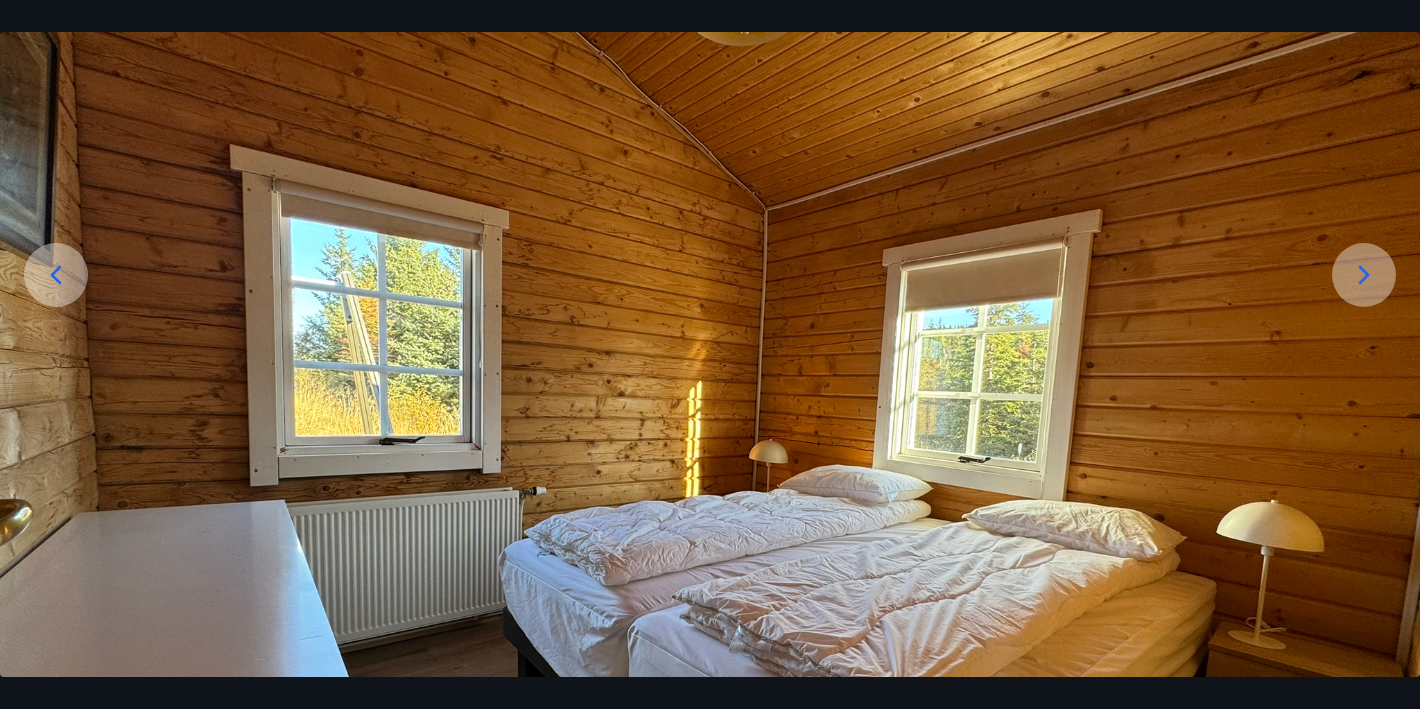 click at bounding box center (1364, 275) 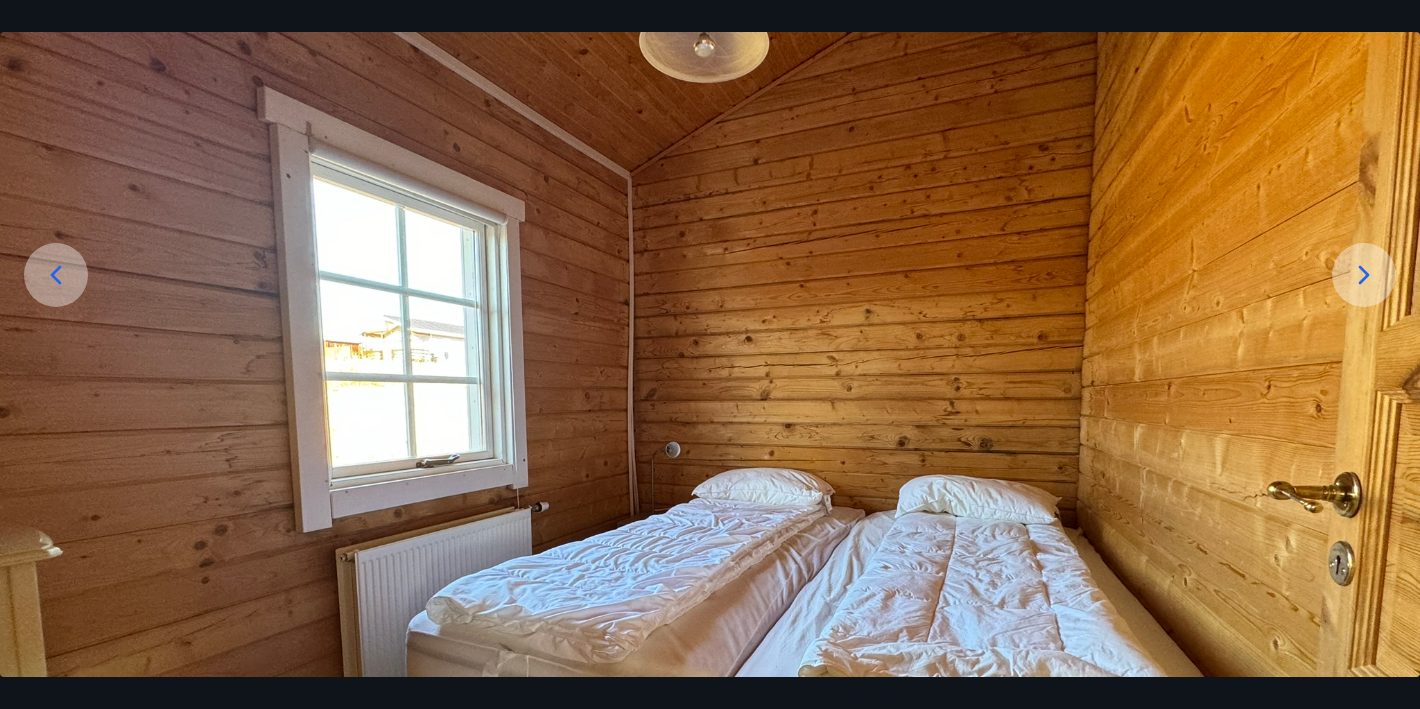 click at bounding box center (56, 275) 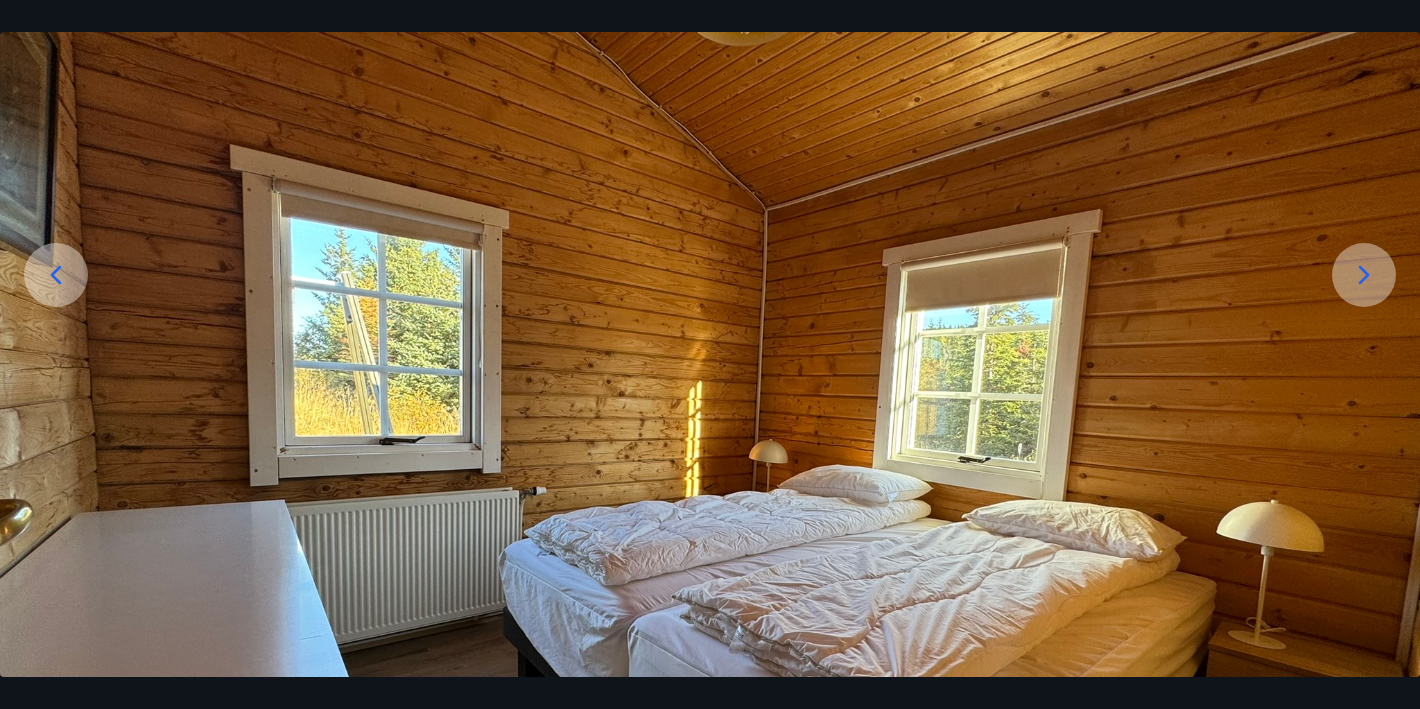 click 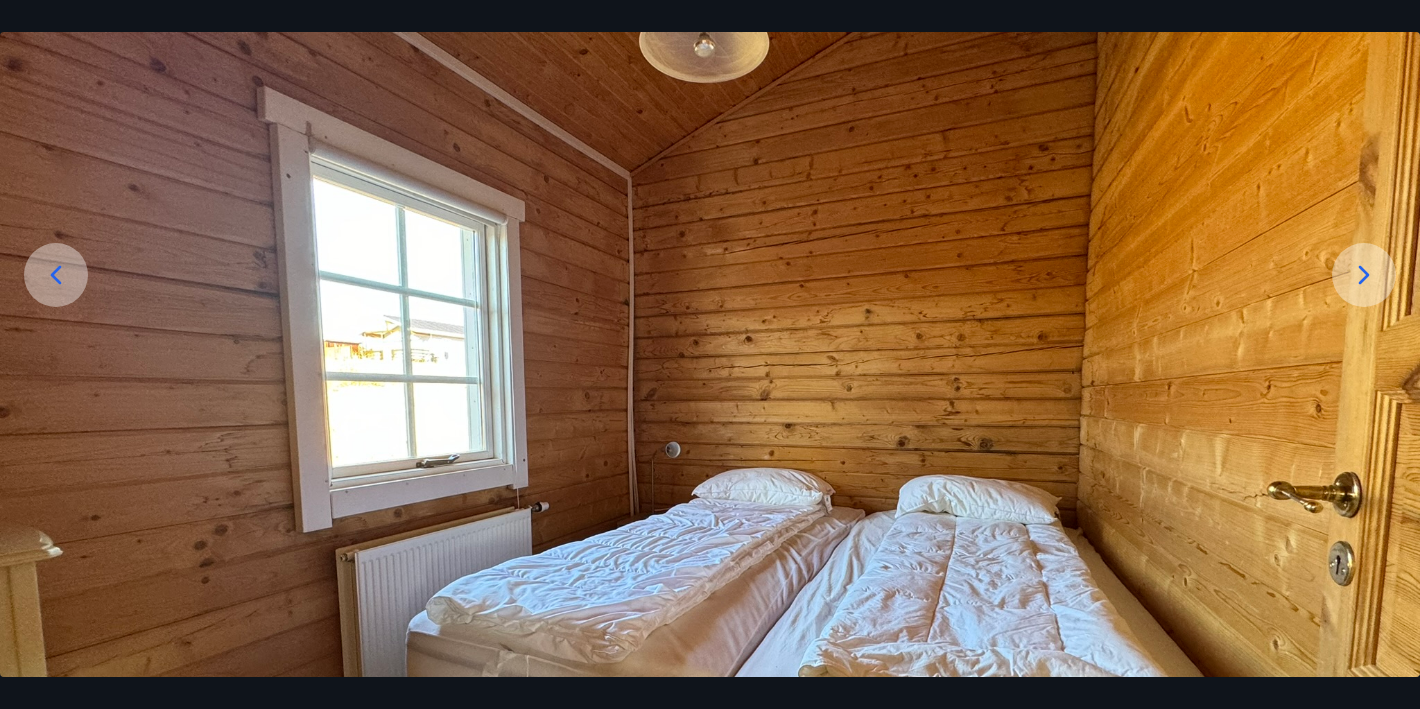 click 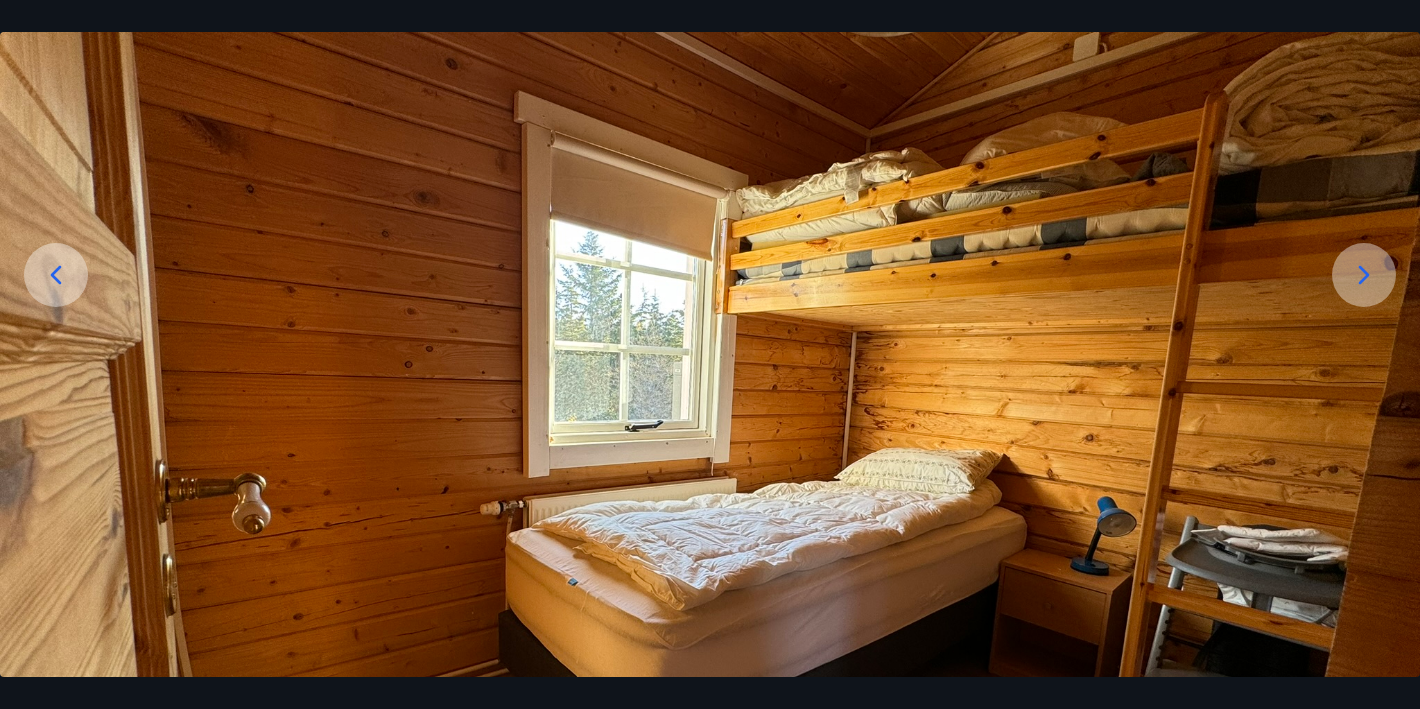 click 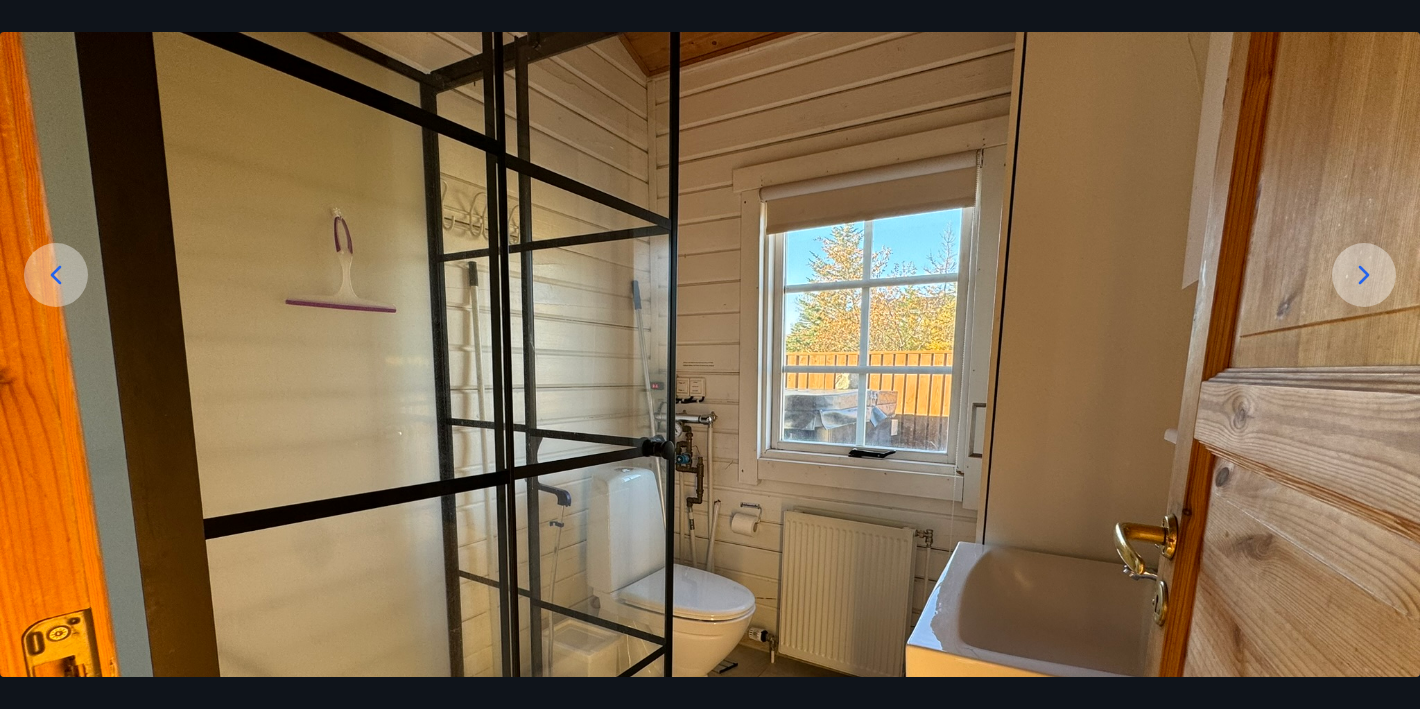 click 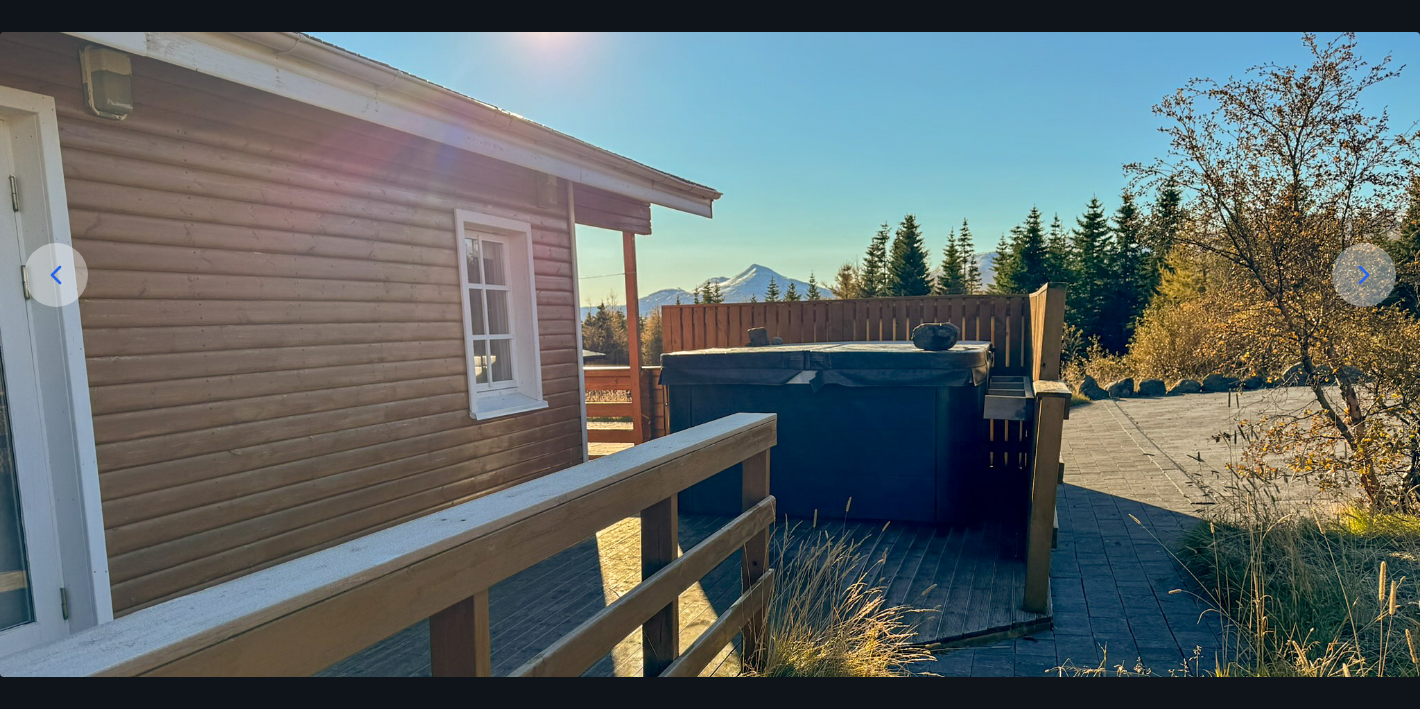 click 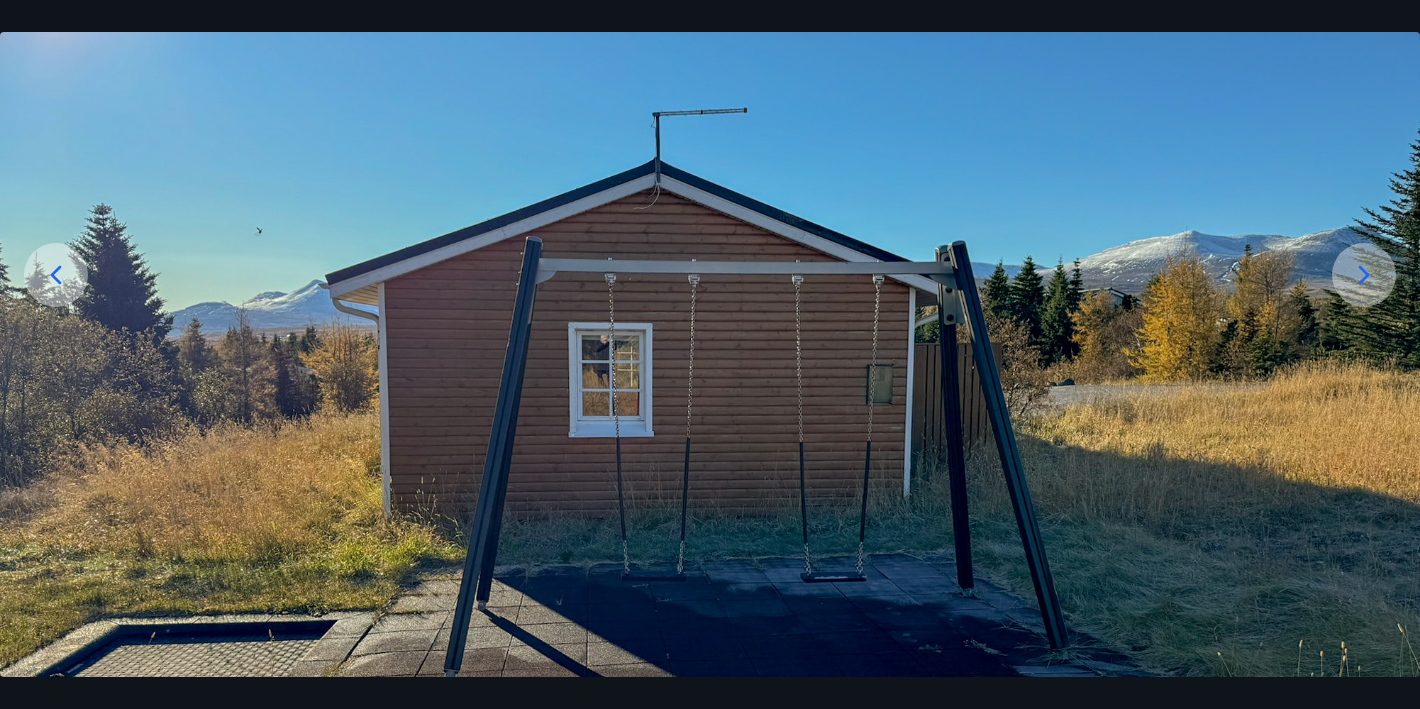 click 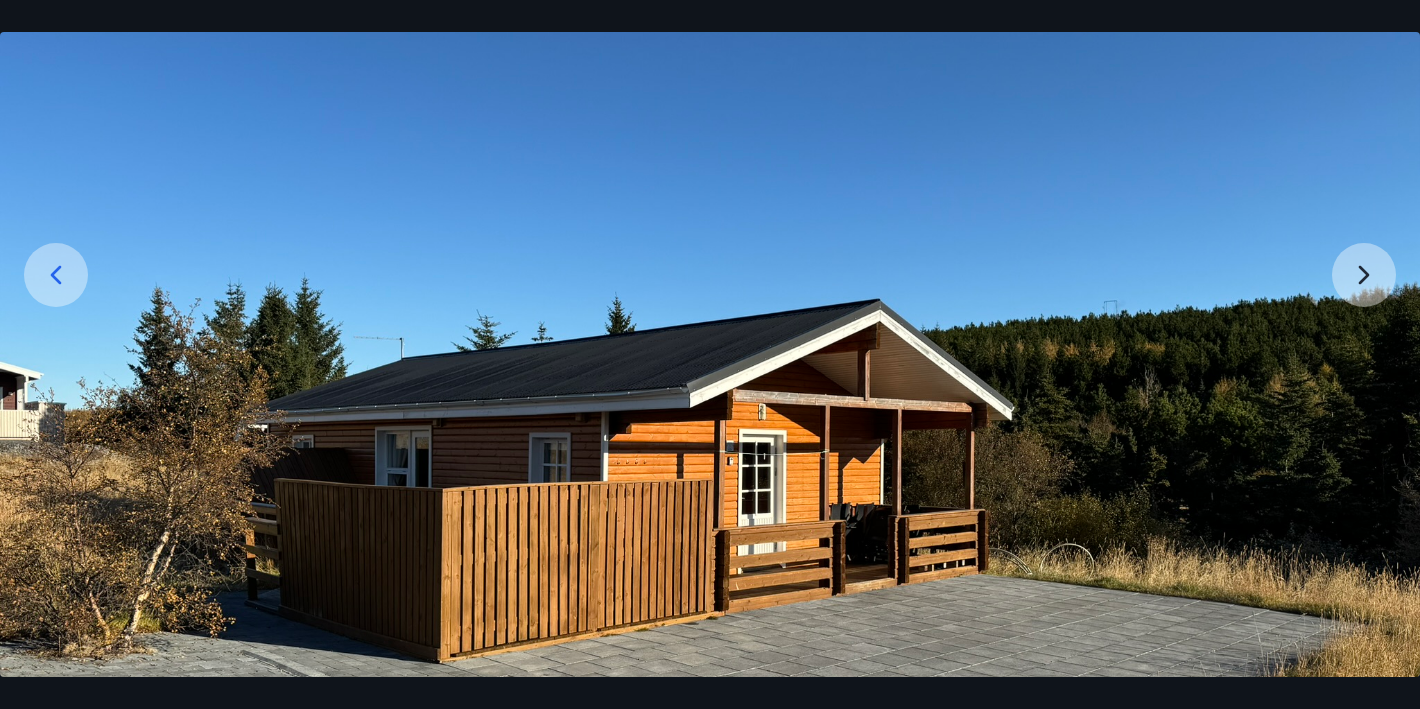 click at bounding box center [710, 452] 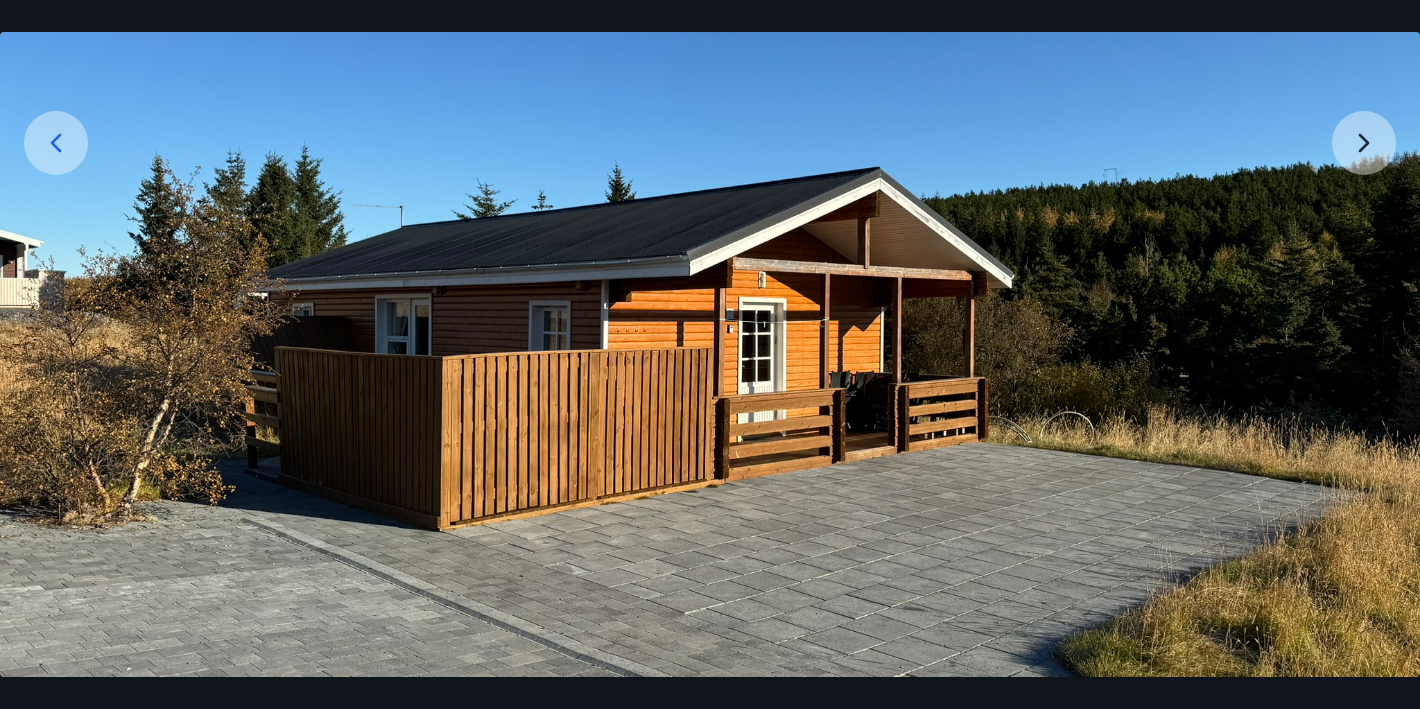 scroll, scrollTop: 0, scrollLeft: 0, axis: both 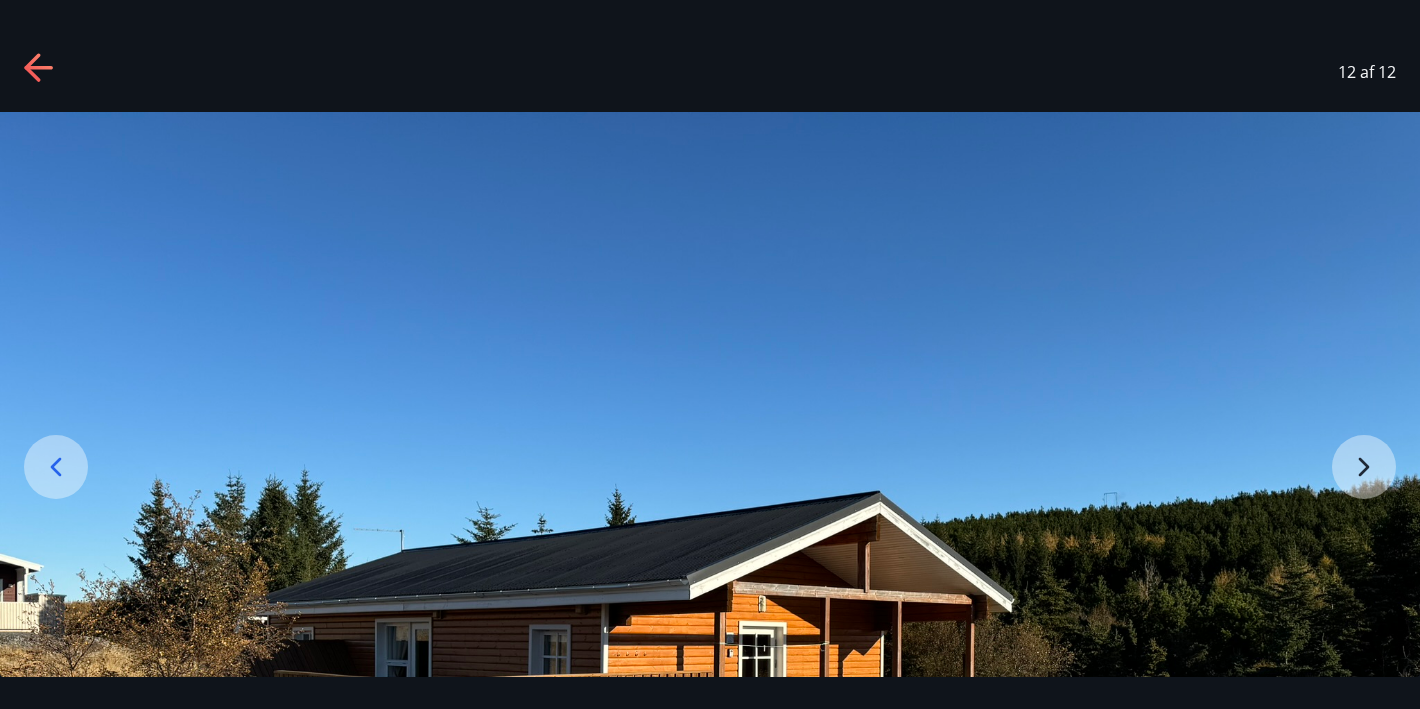 click 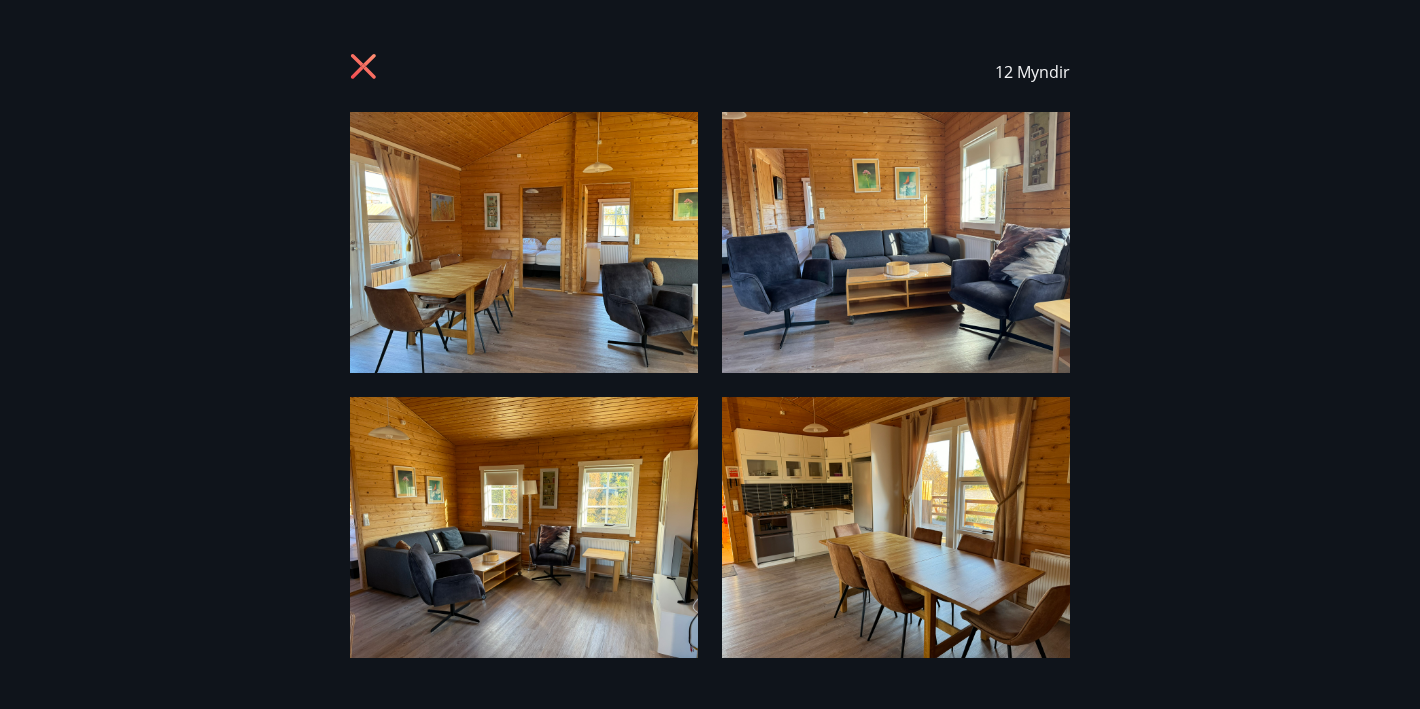 click on "12   Myndir" at bounding box center [710, 72] 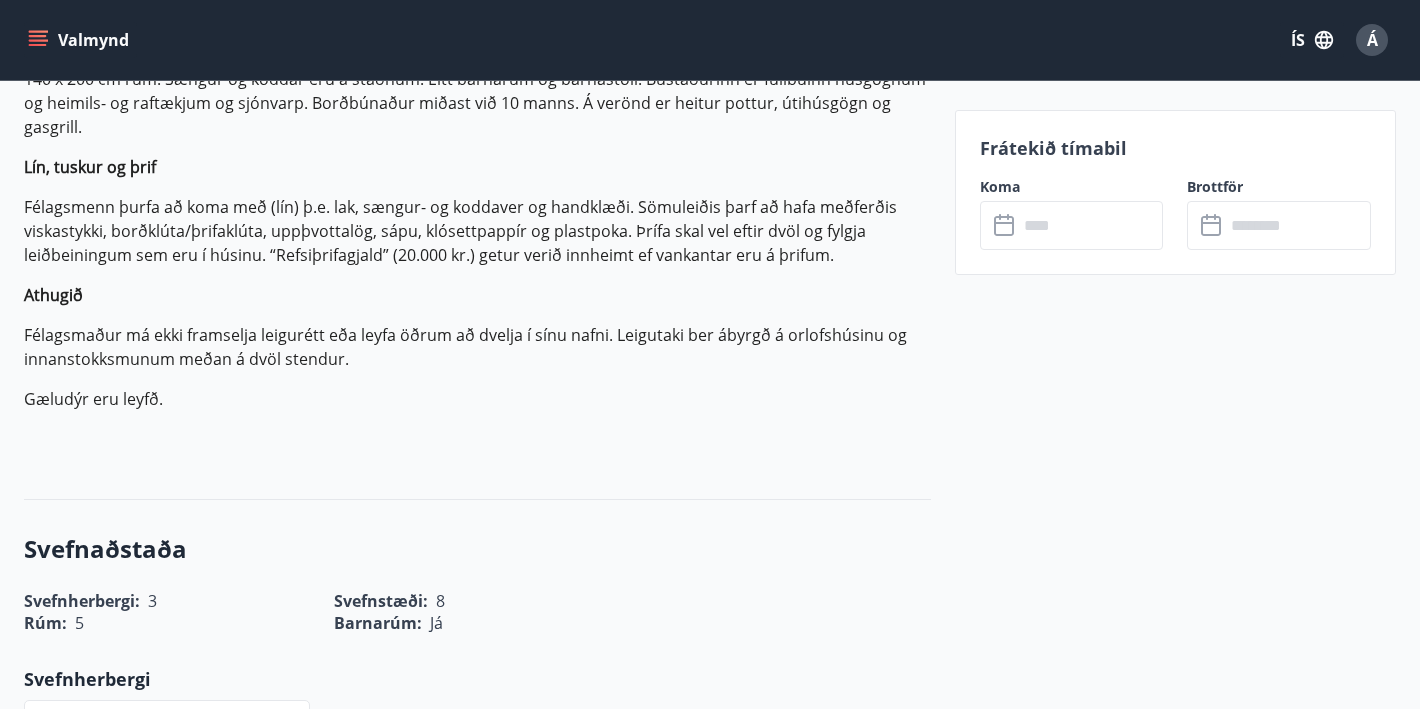 scroll, scrollTop: 501, scrollLeft: 0, axis: vertical 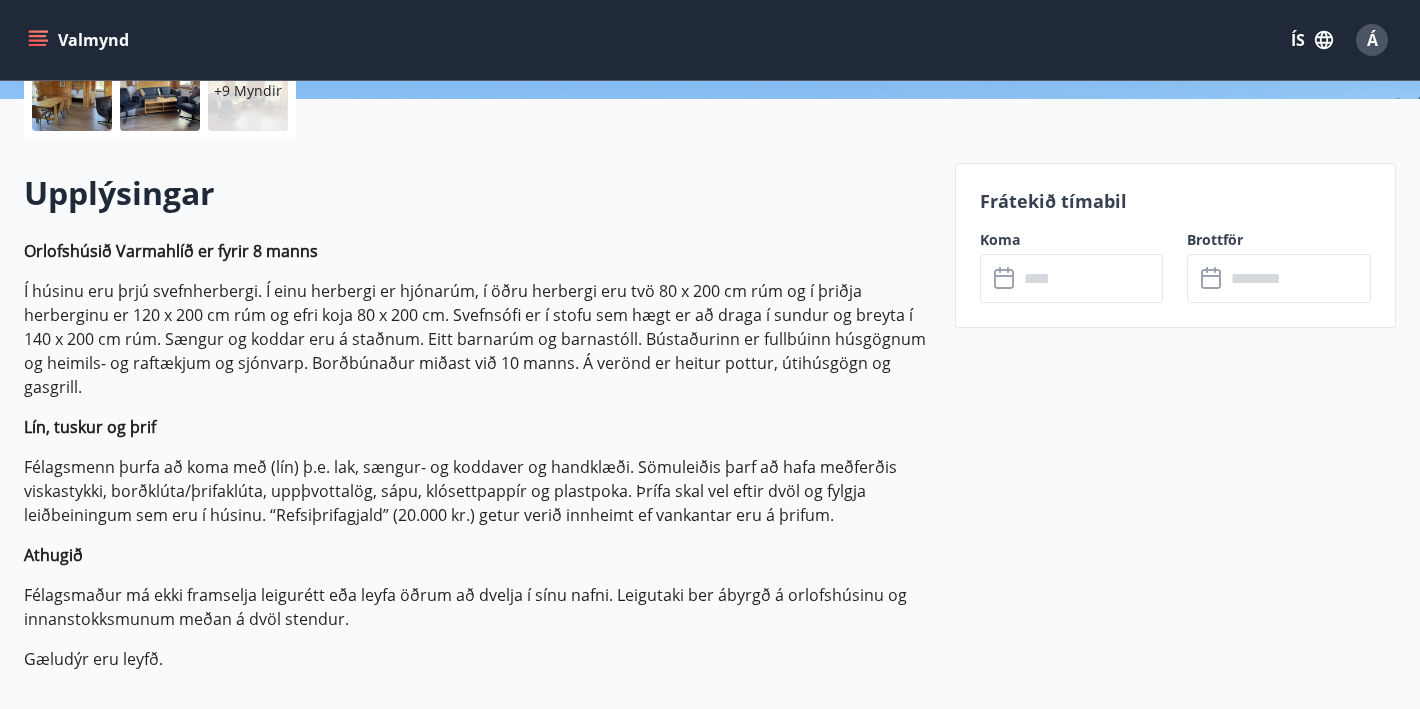 click on "Valmynd" at bounding box center (80, 40) 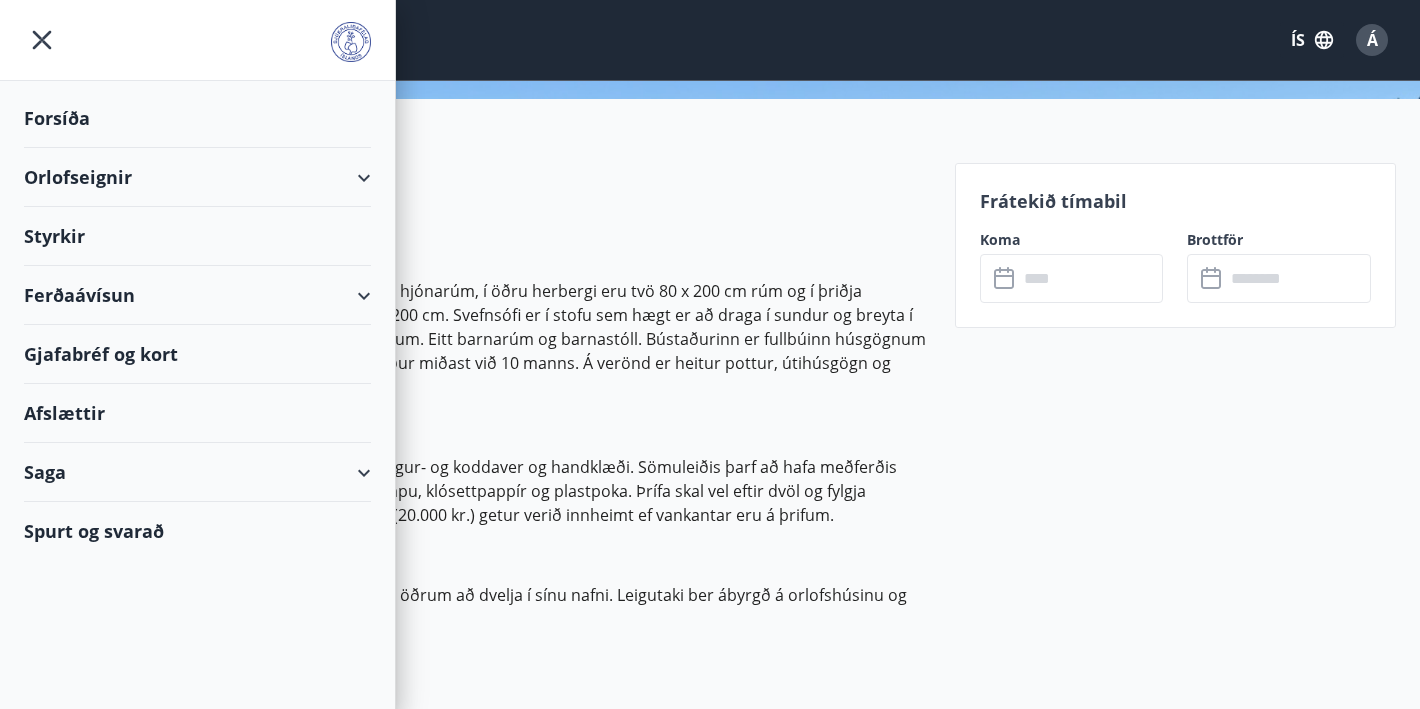 click on "Orlofseignir" at bounding box center [197, 177] 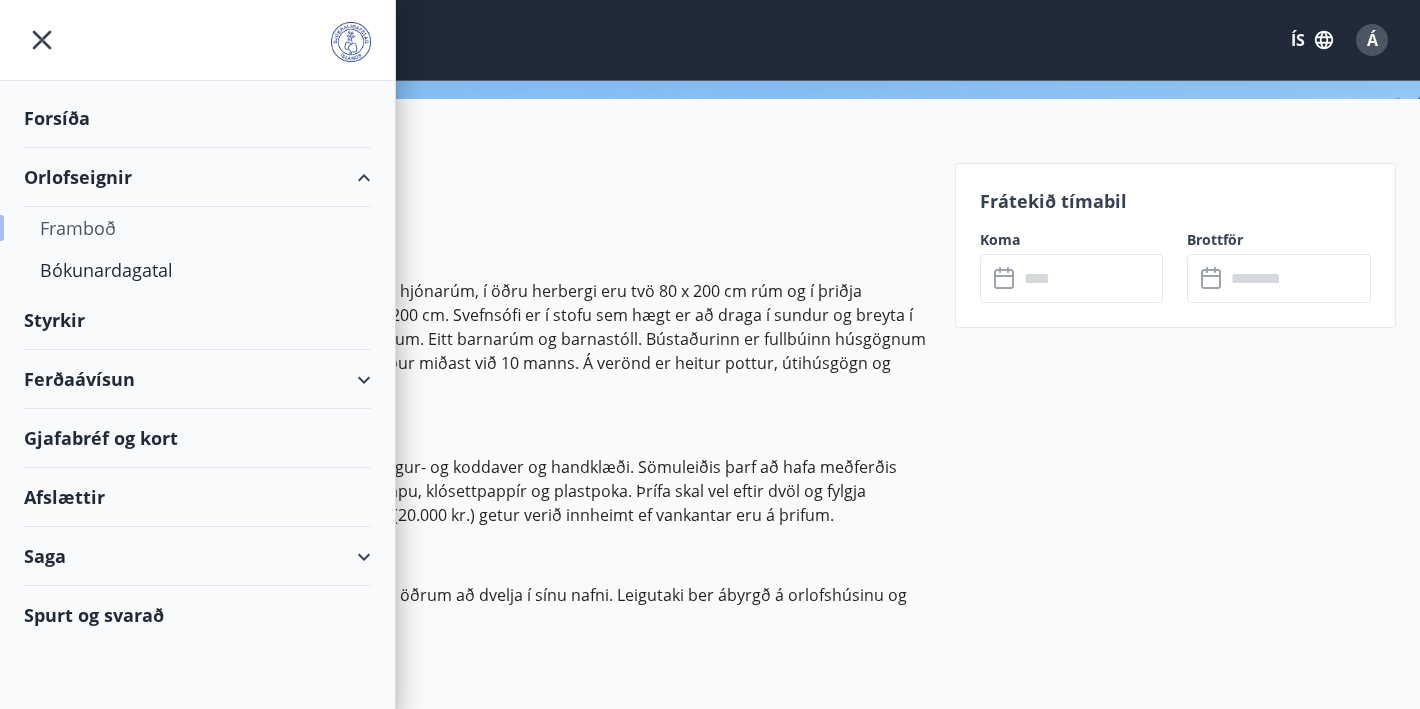 click on "Framboð" at bounding box center [197, 228] 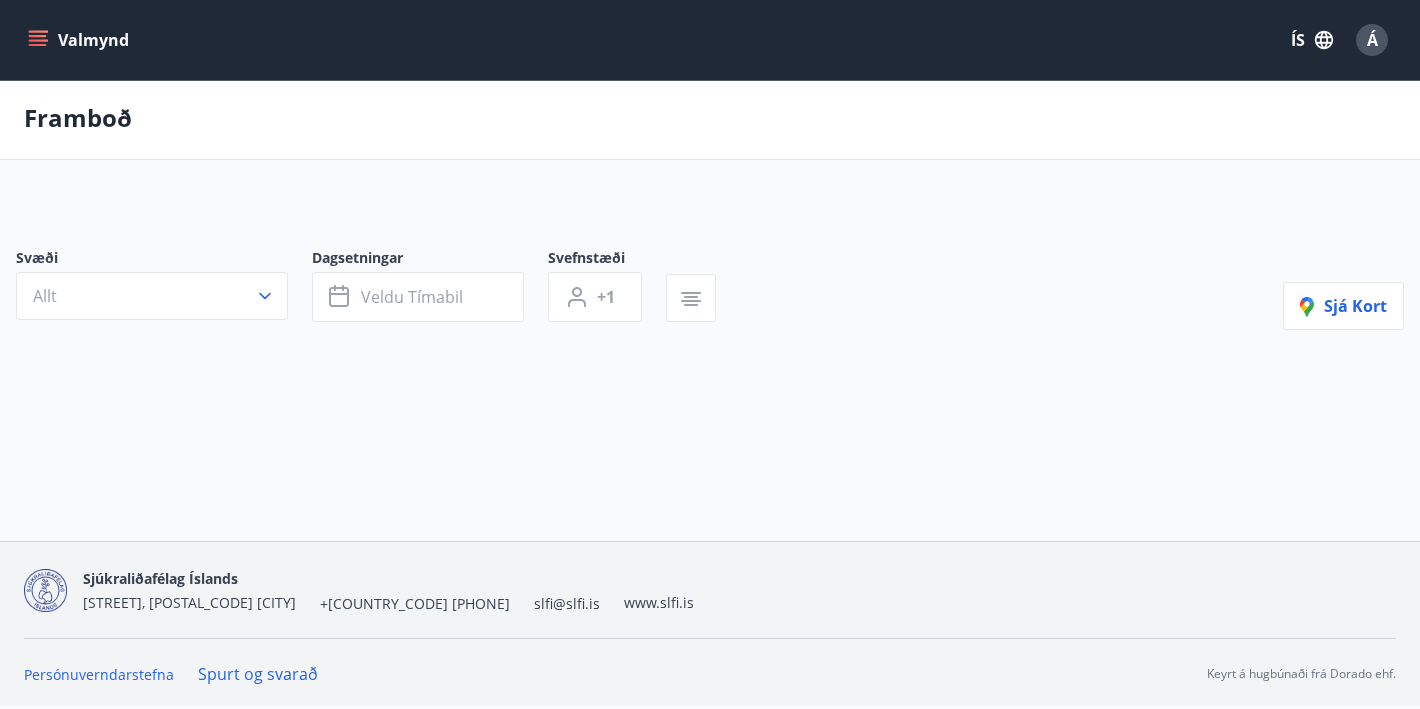scroll, scrollTop: 3, scrollLeft: 0, axis: vertical 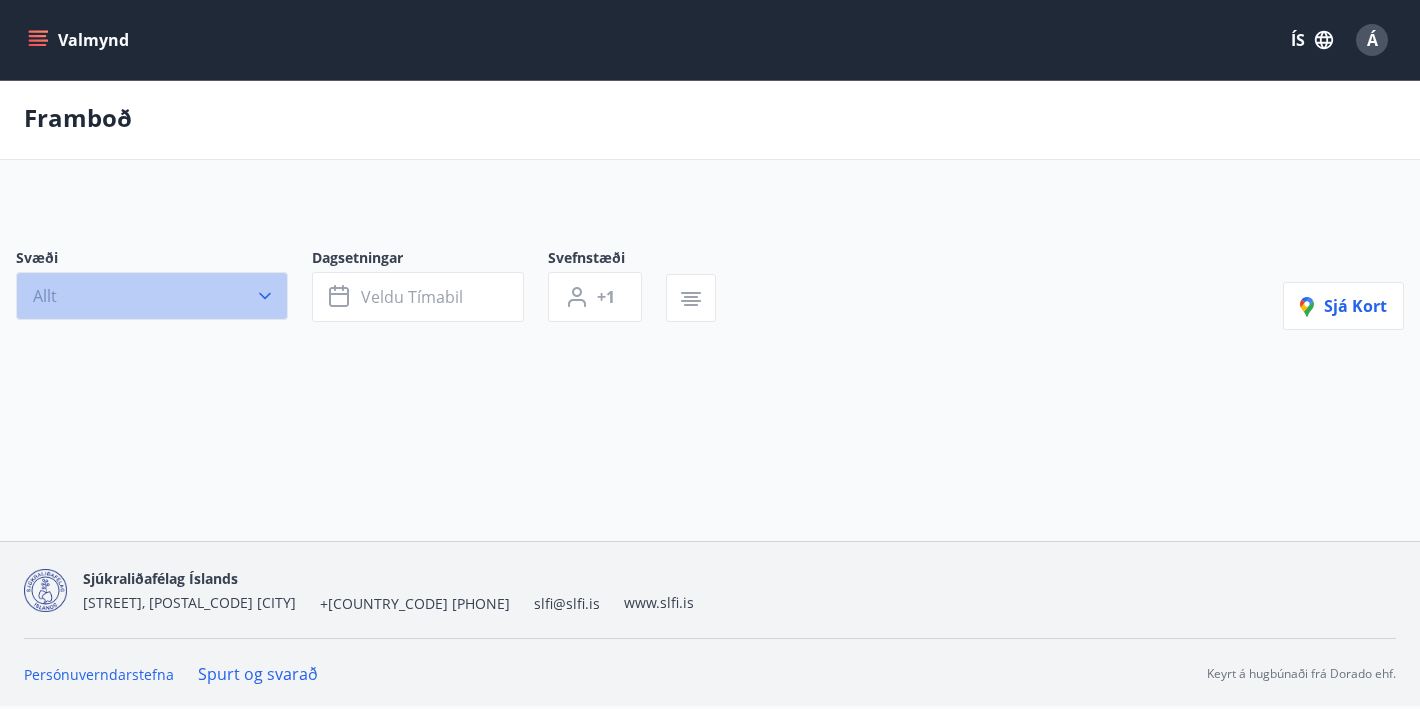 click 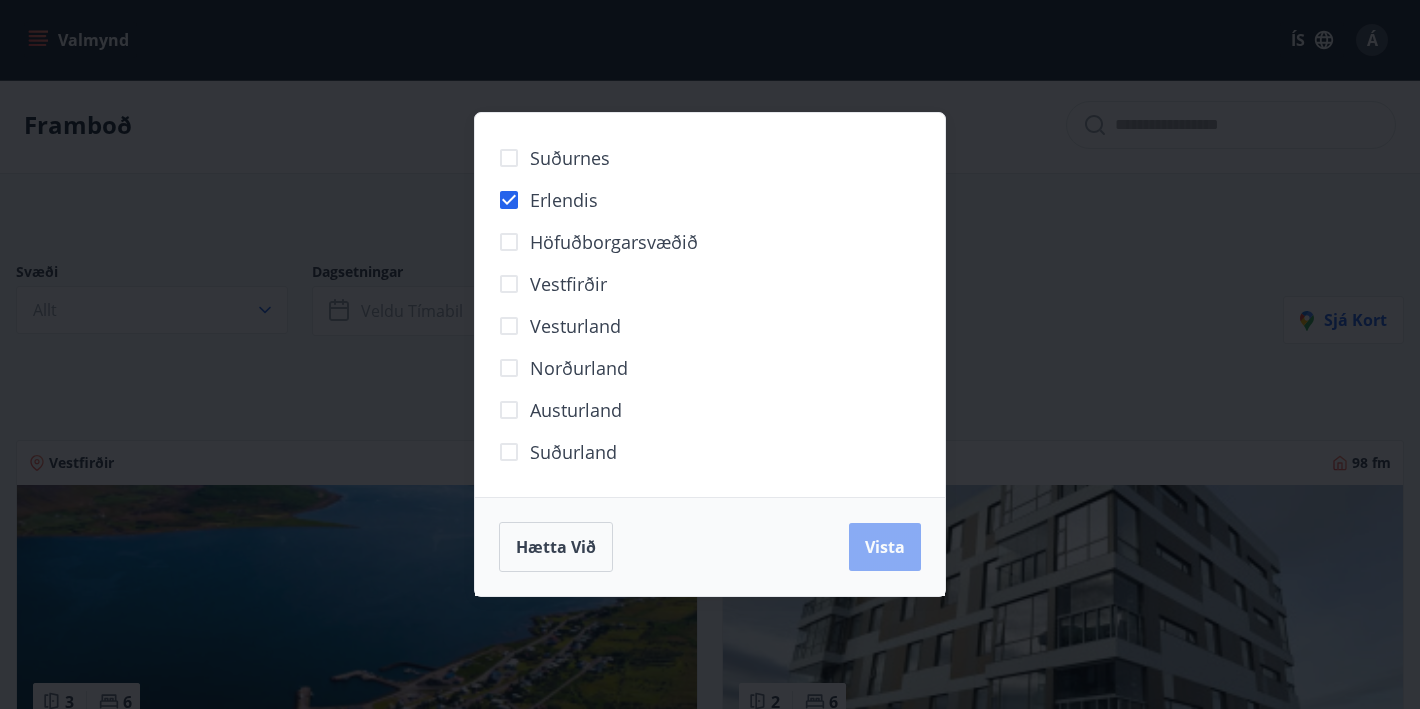 click on "Vista" at bounding box center [885, 547] 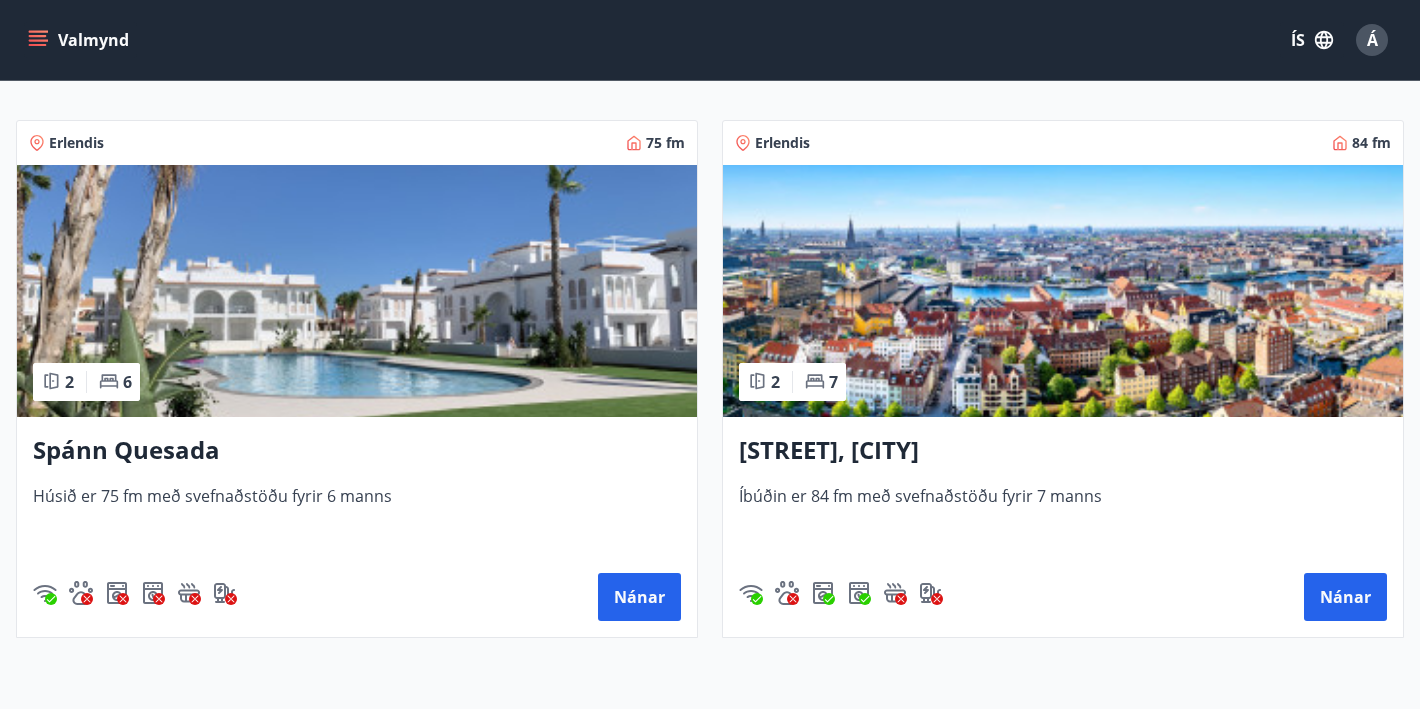 scroll, scrollTop: 401, scrollLeft: 0, axis: vertical 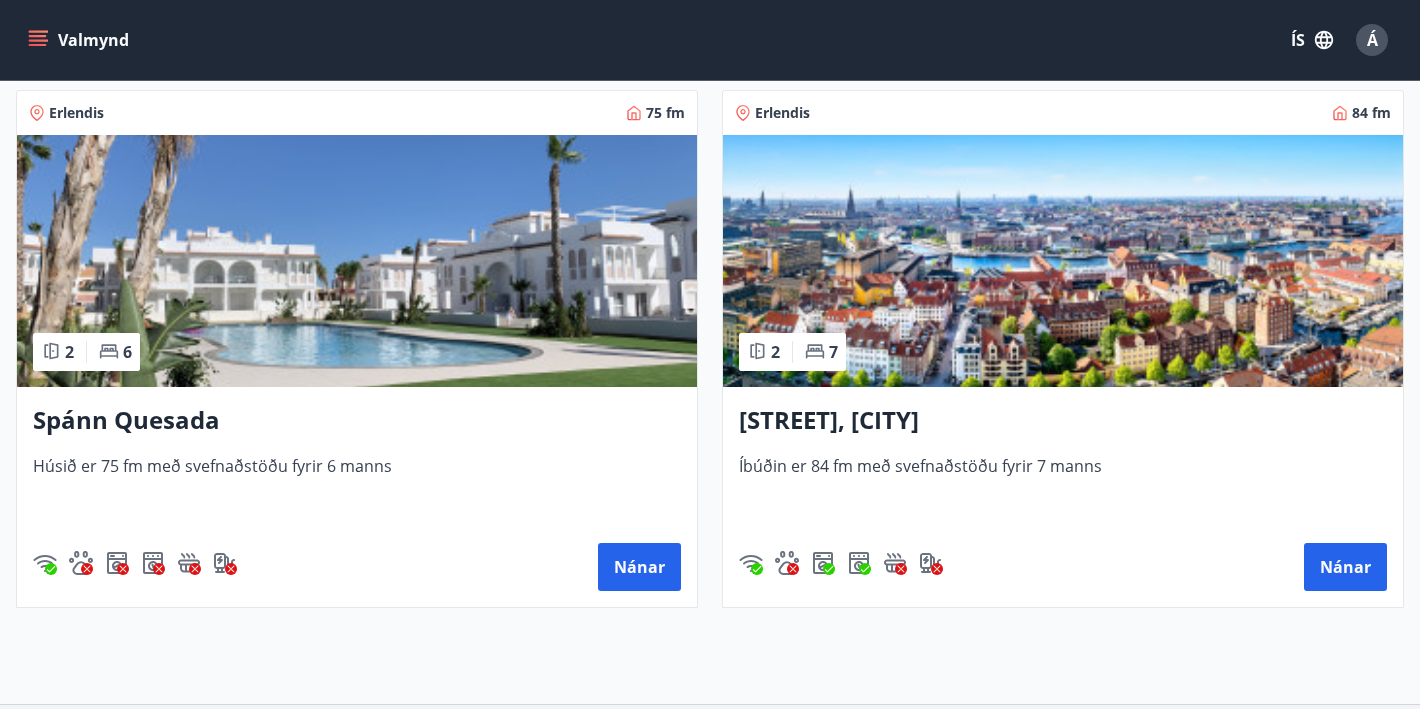 click on "[STREET], [CITY]" at bounding box center (1063, 421) 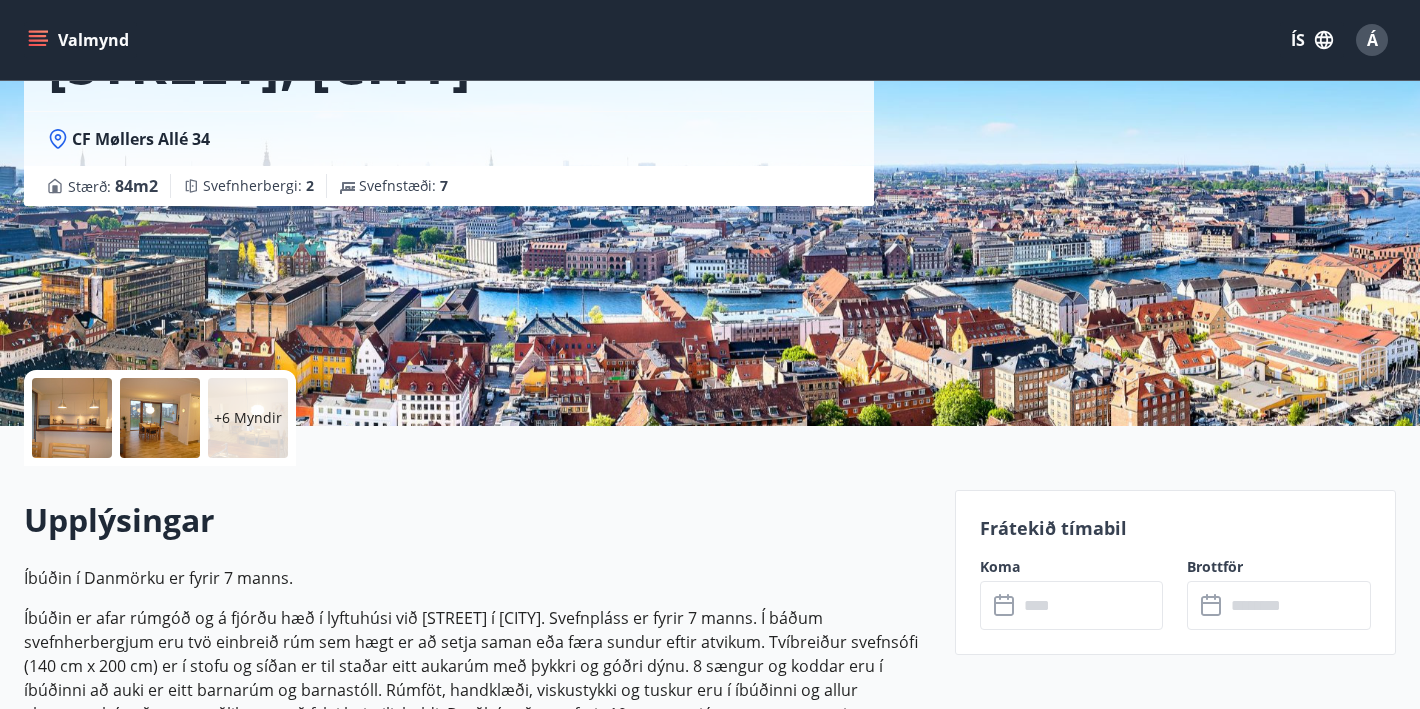 scroll, scrollTop: 378, scrollLeft: 0, axis: vertical 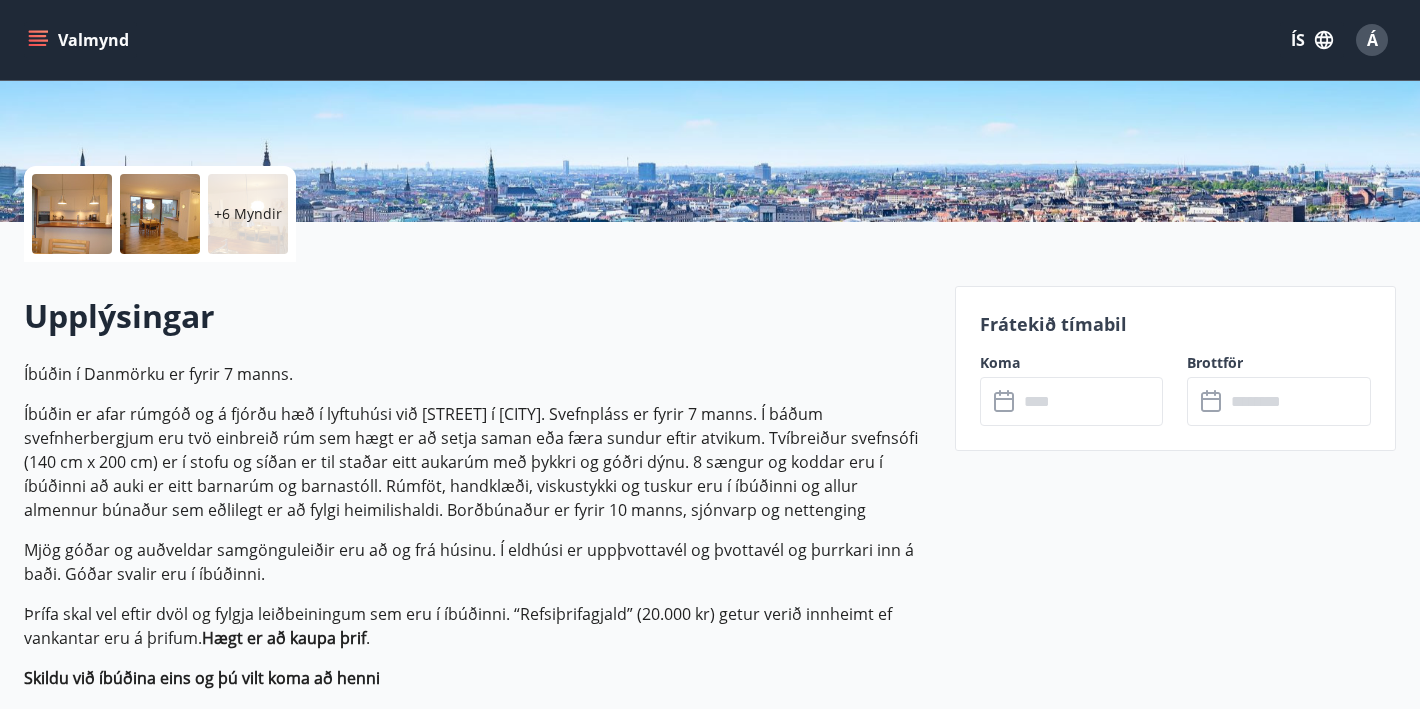 click 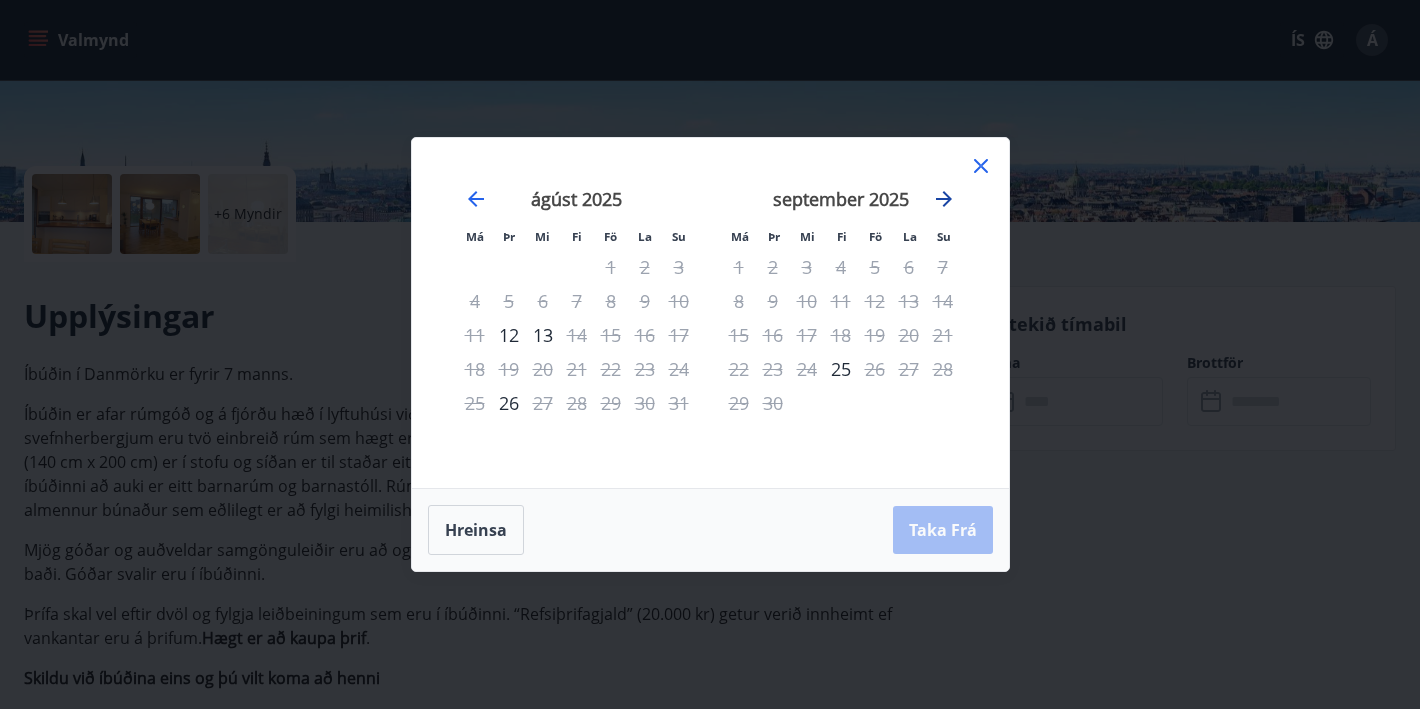 click 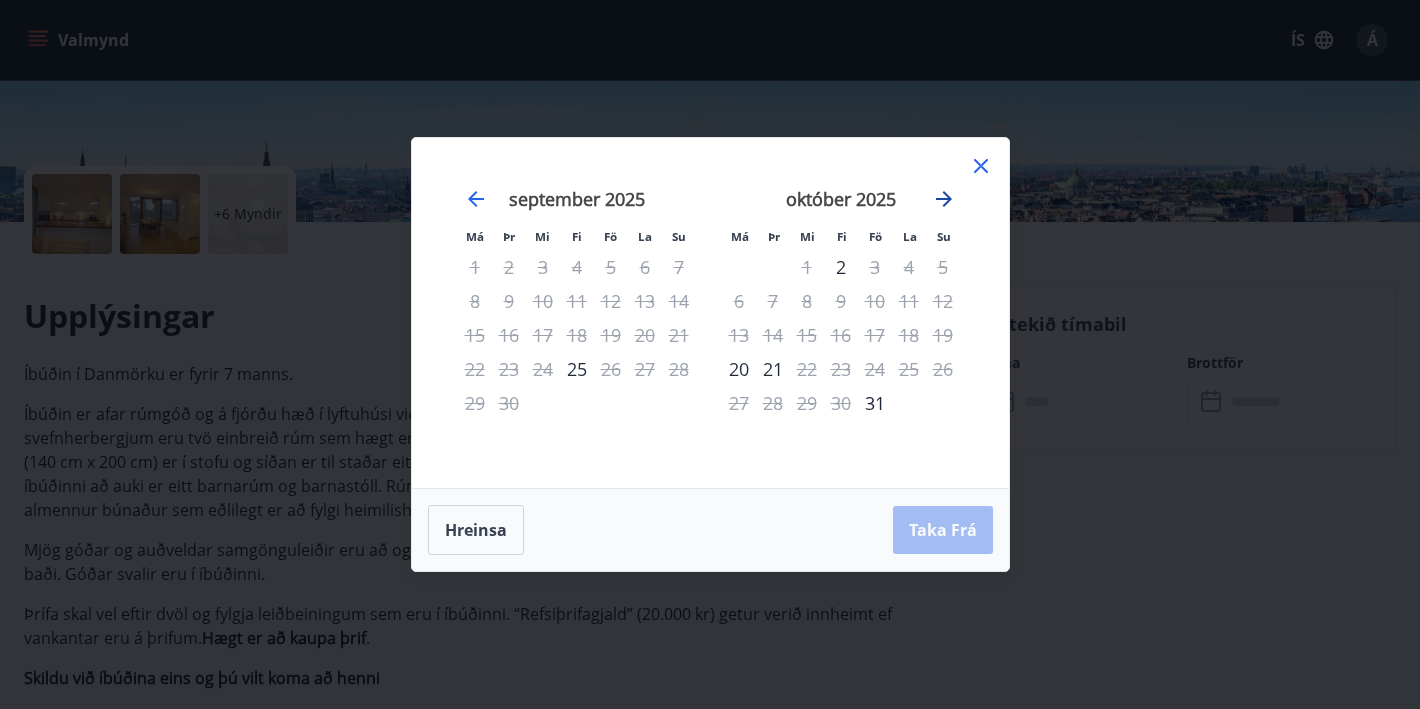 click 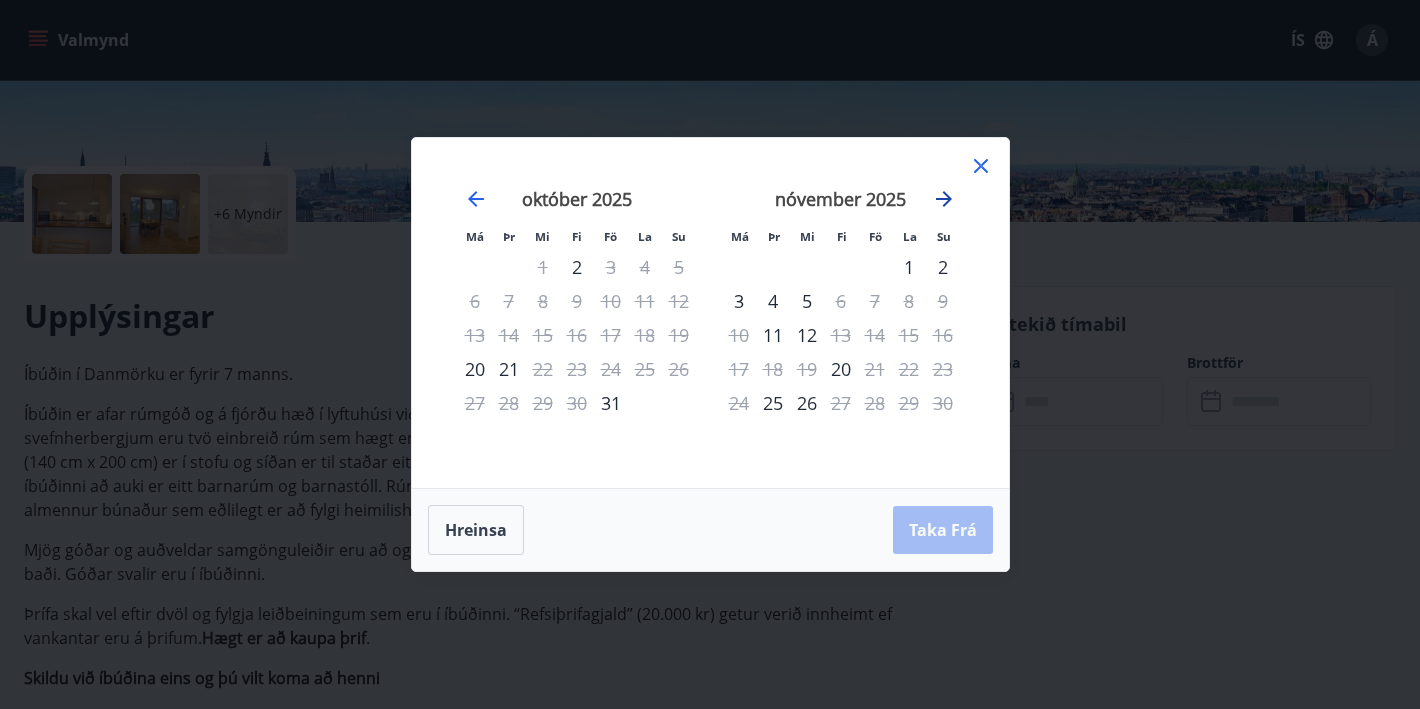 click 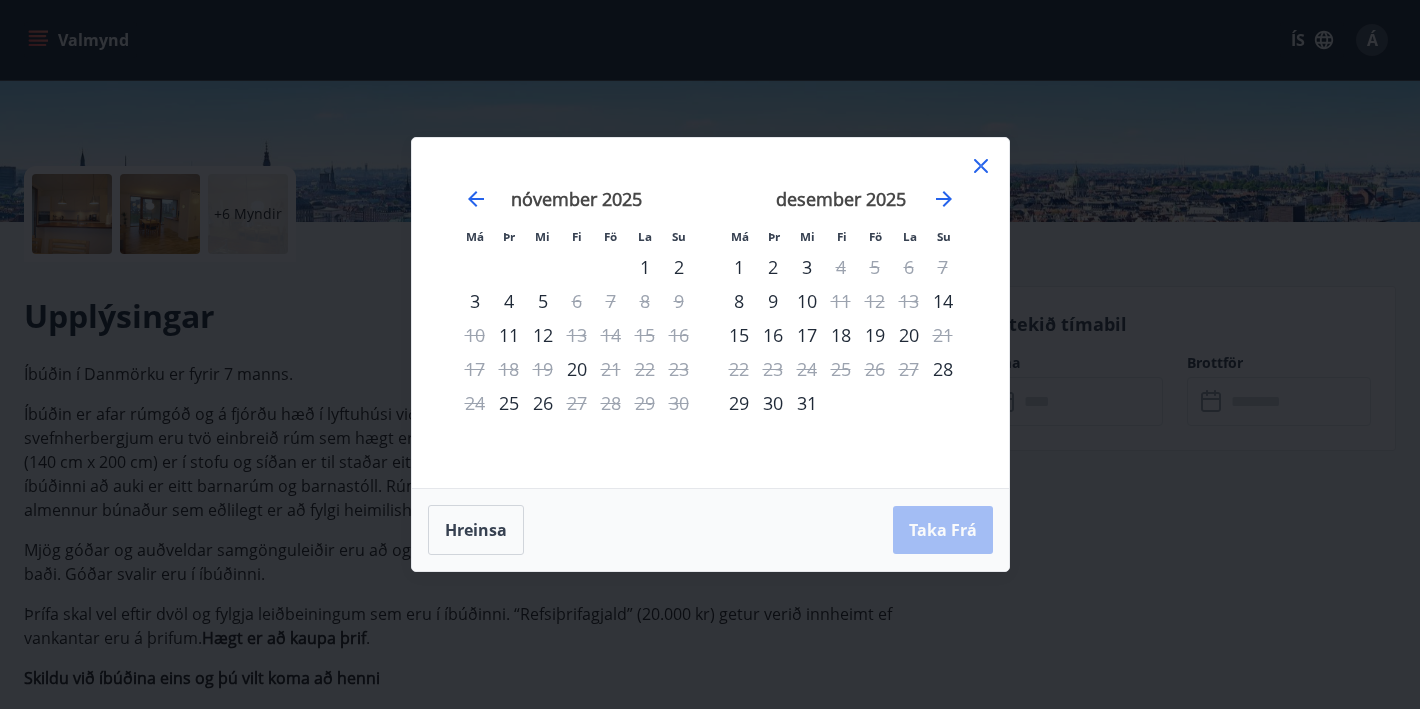 click on "[MONTH] [YEAR] [NUMBERS]" at bounding box center (841, 326) 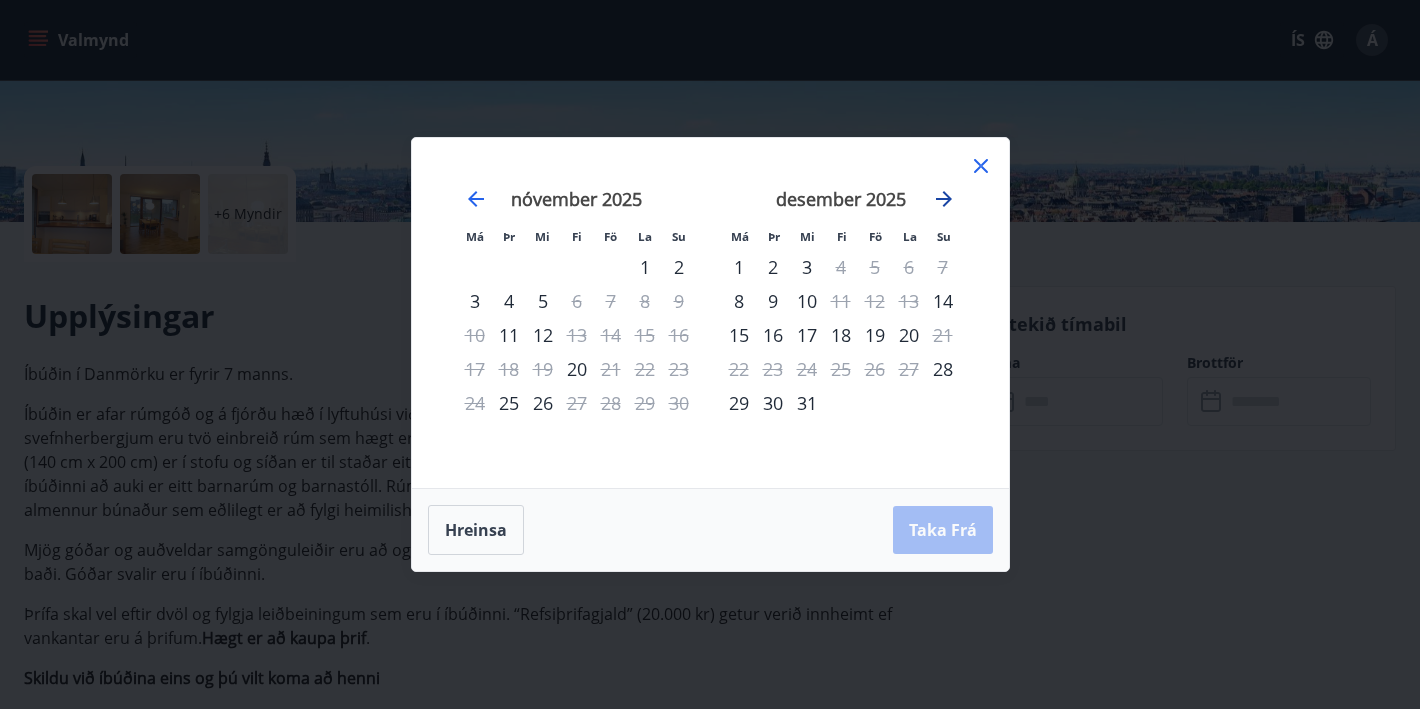 click 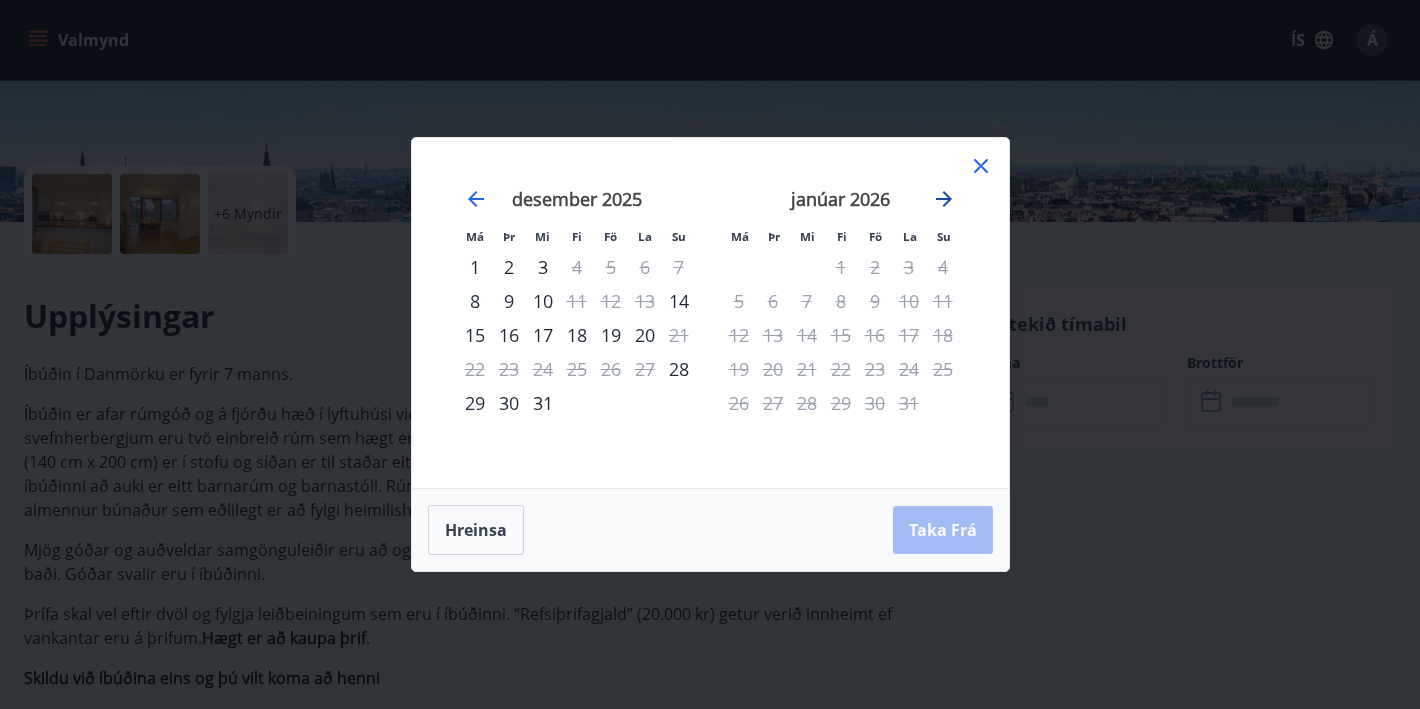click 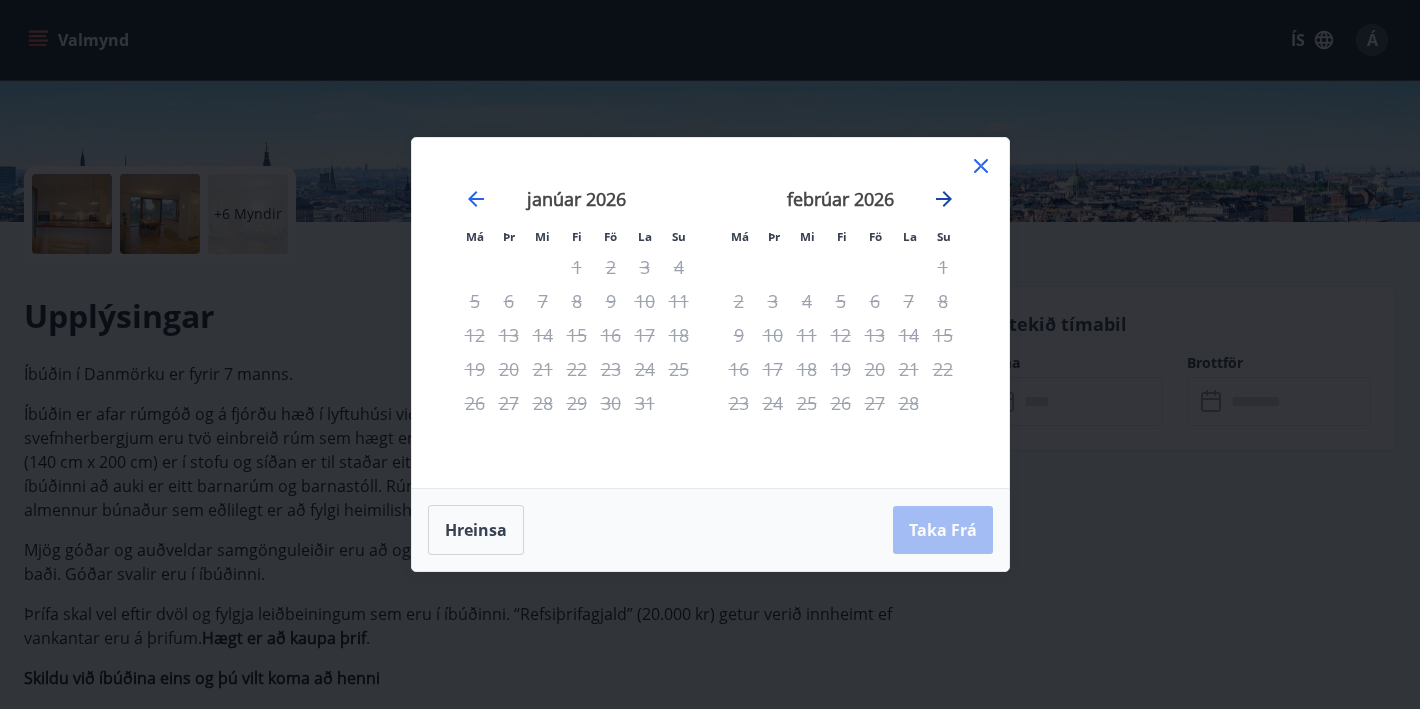 click 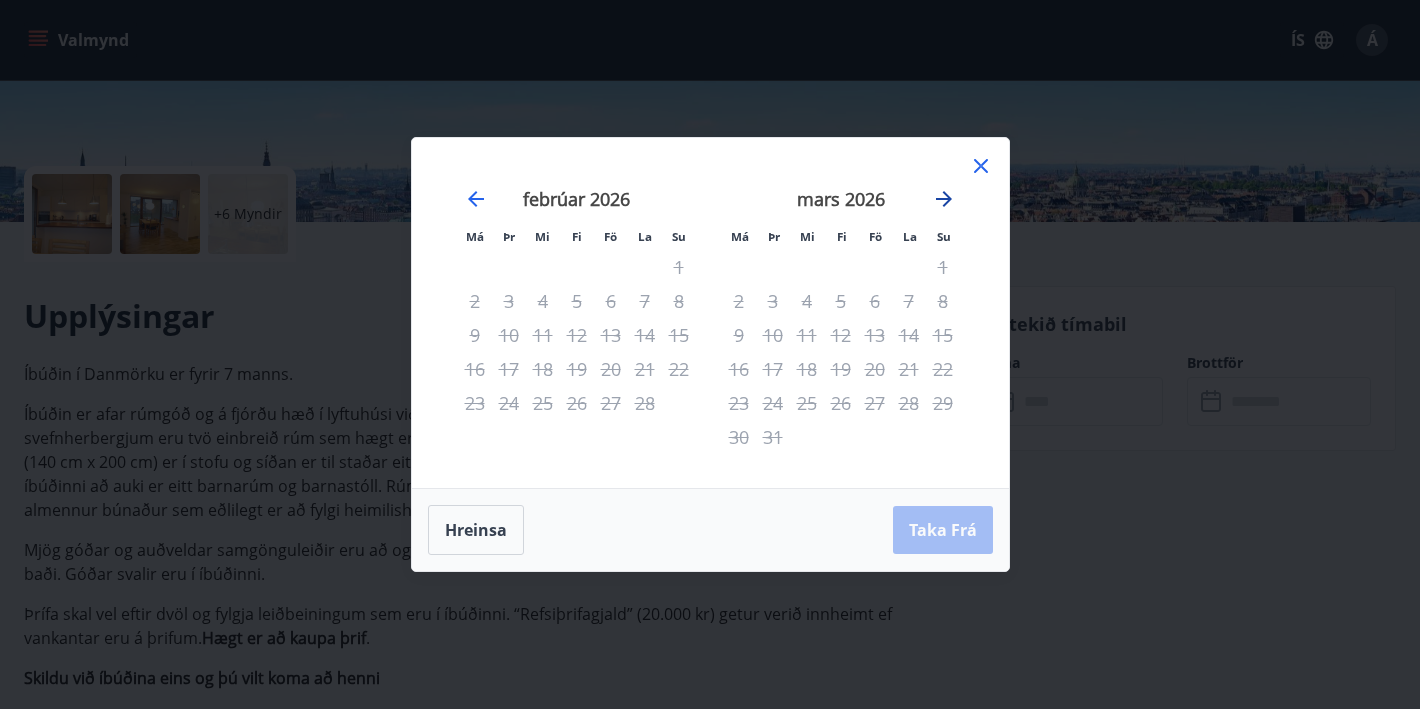 click 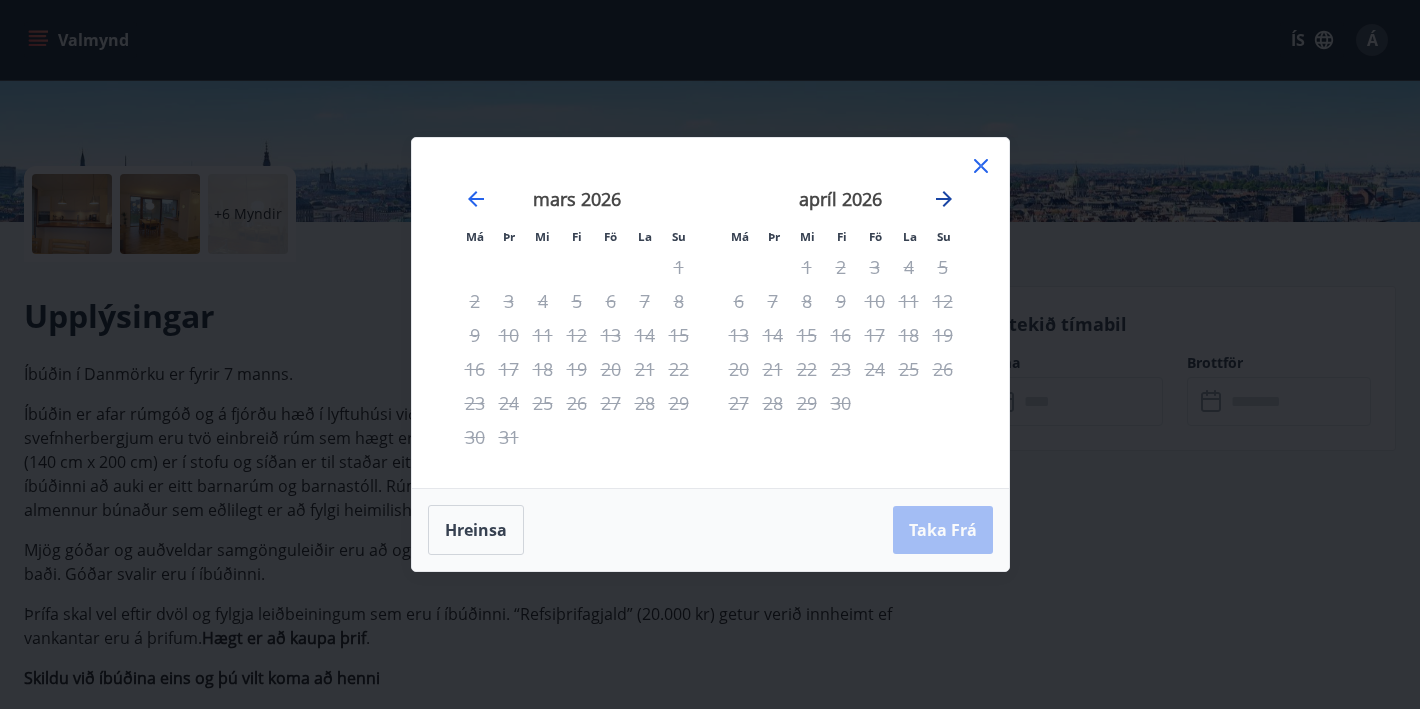 click 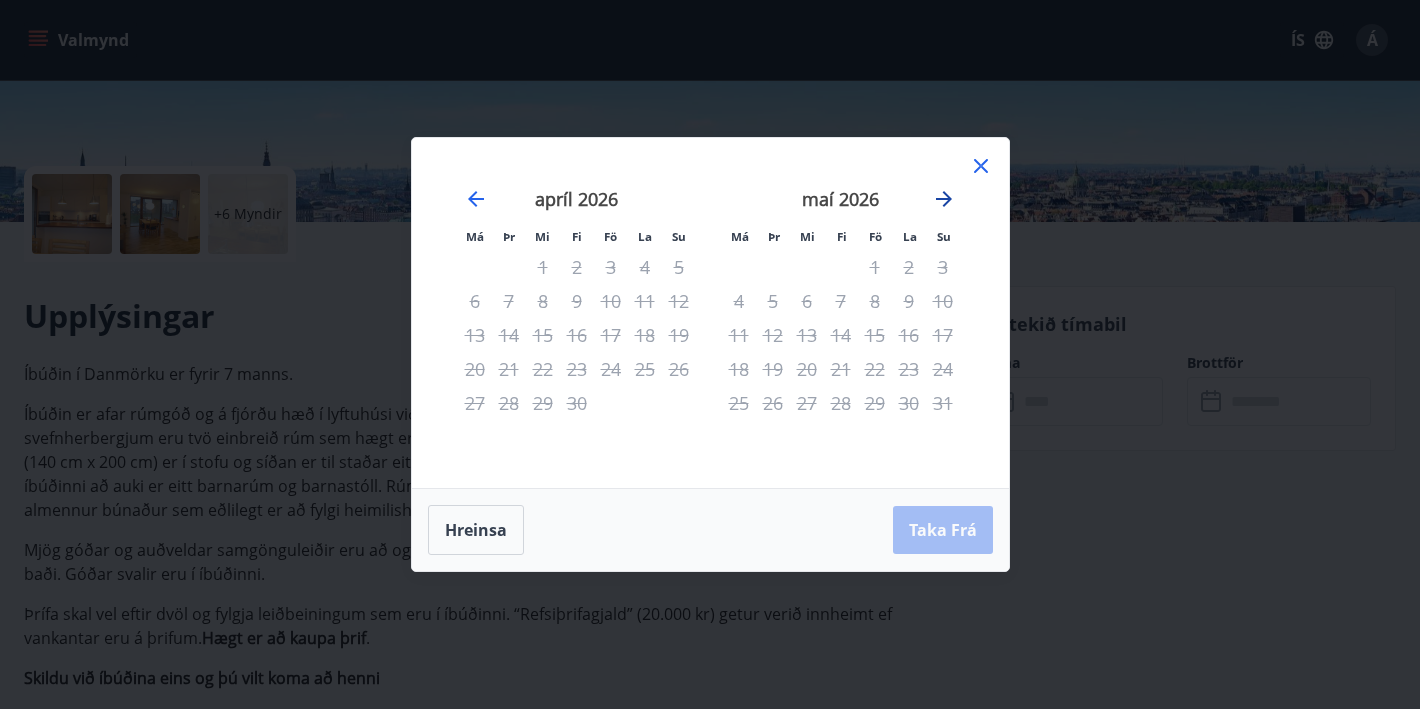 click 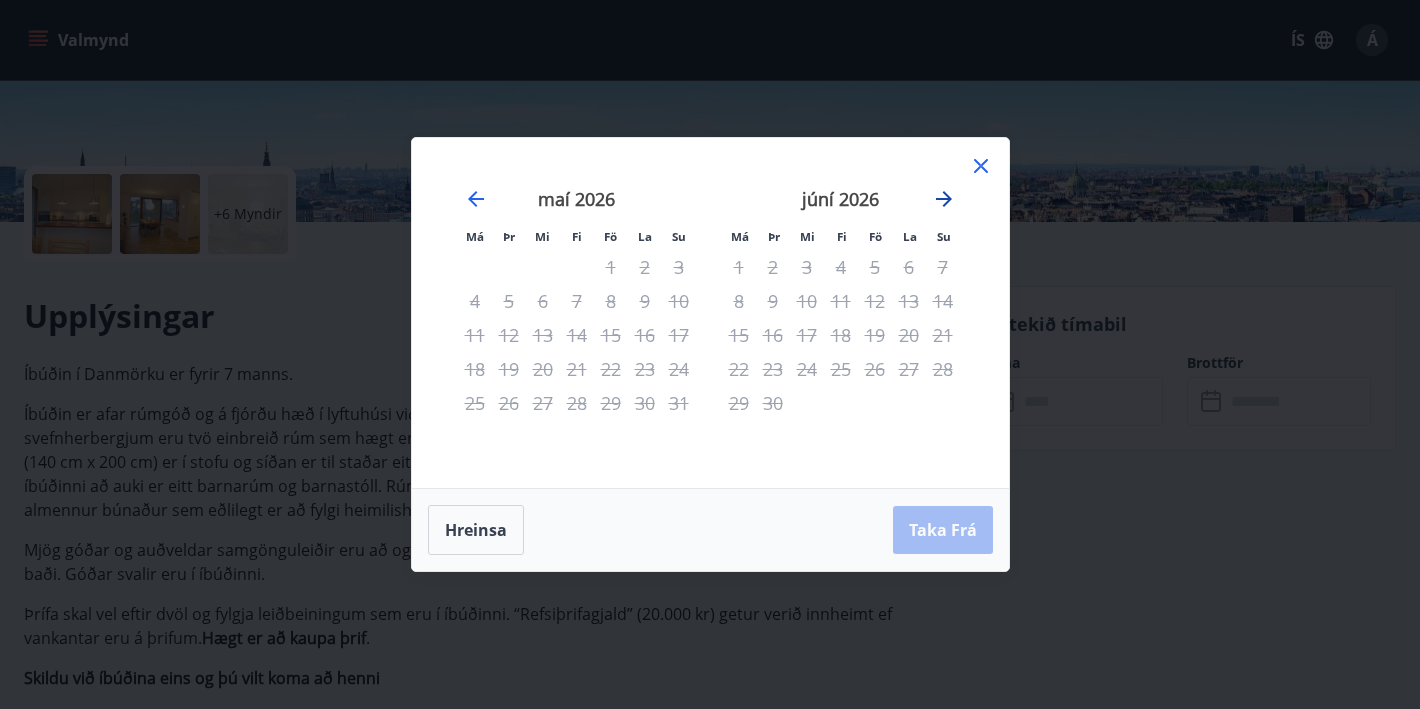 click 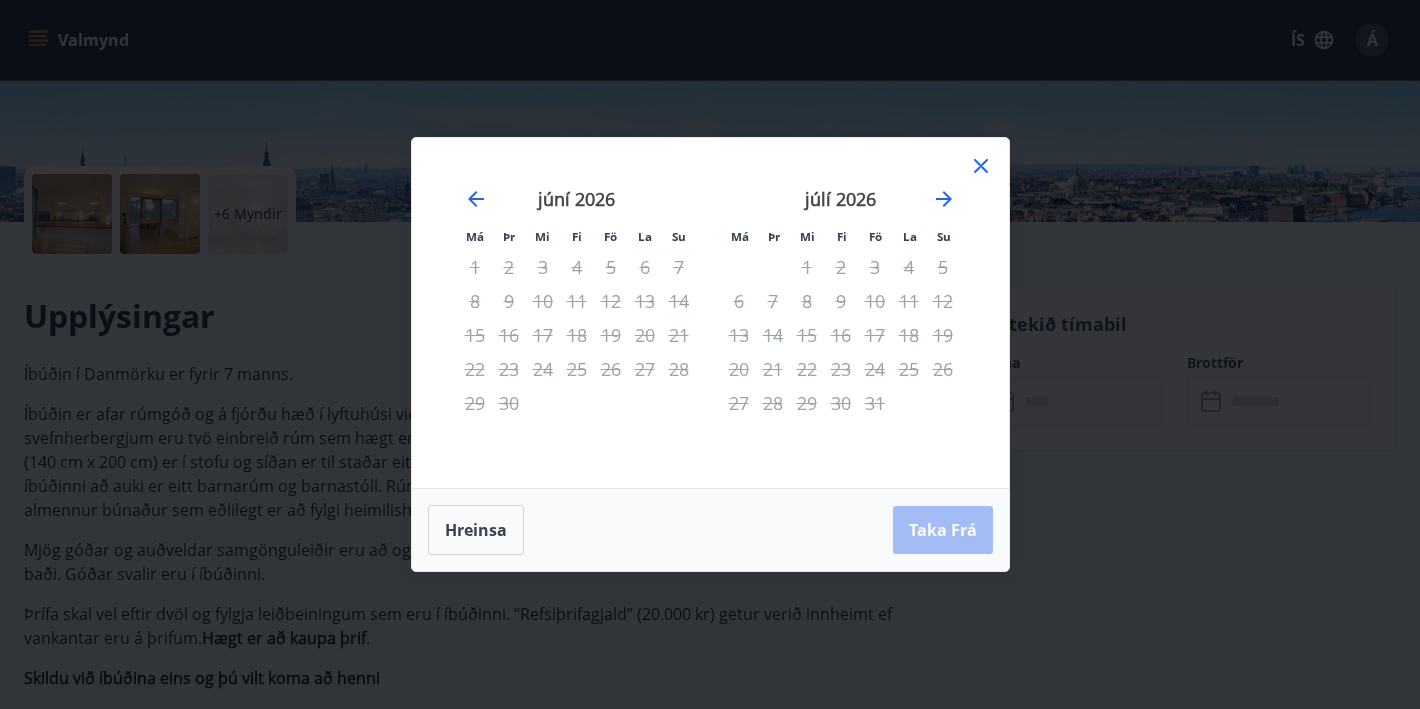 click 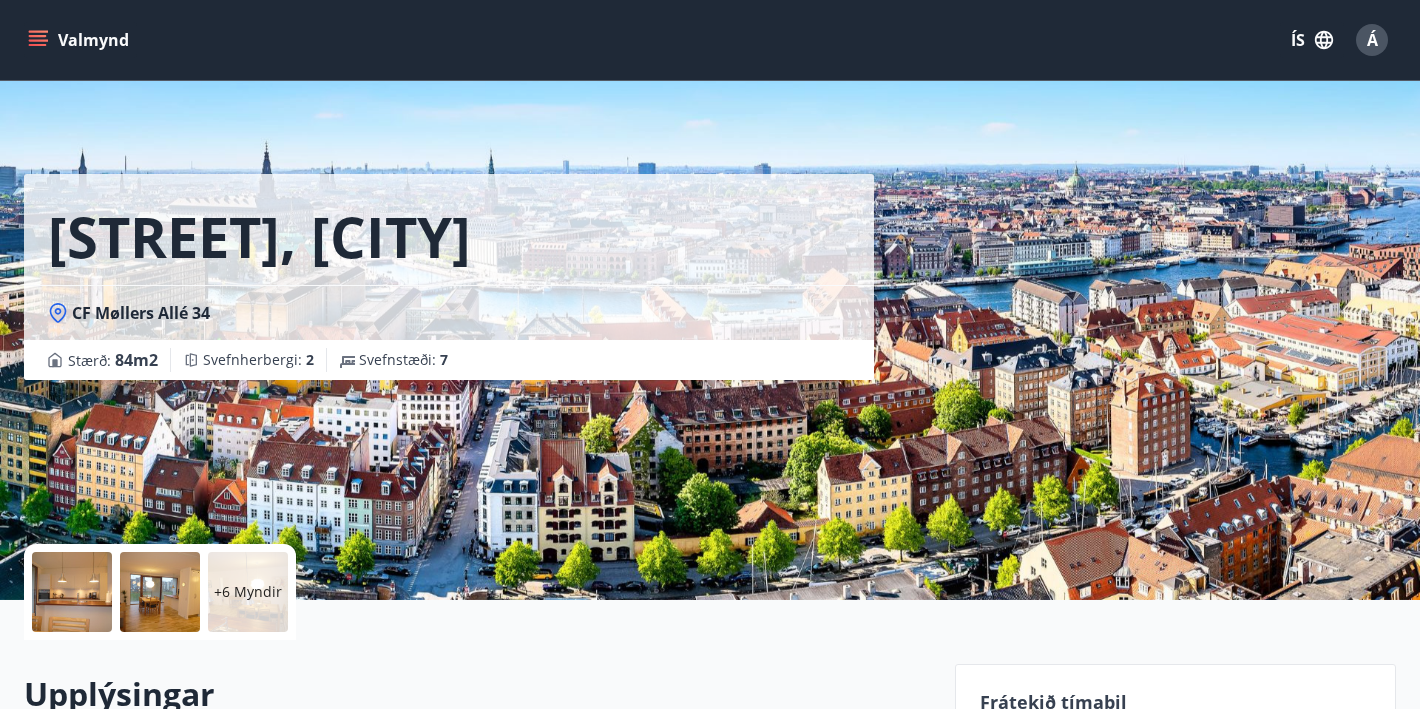 scroll, scrollTop: 0, scrollLeft: 0, axis: both 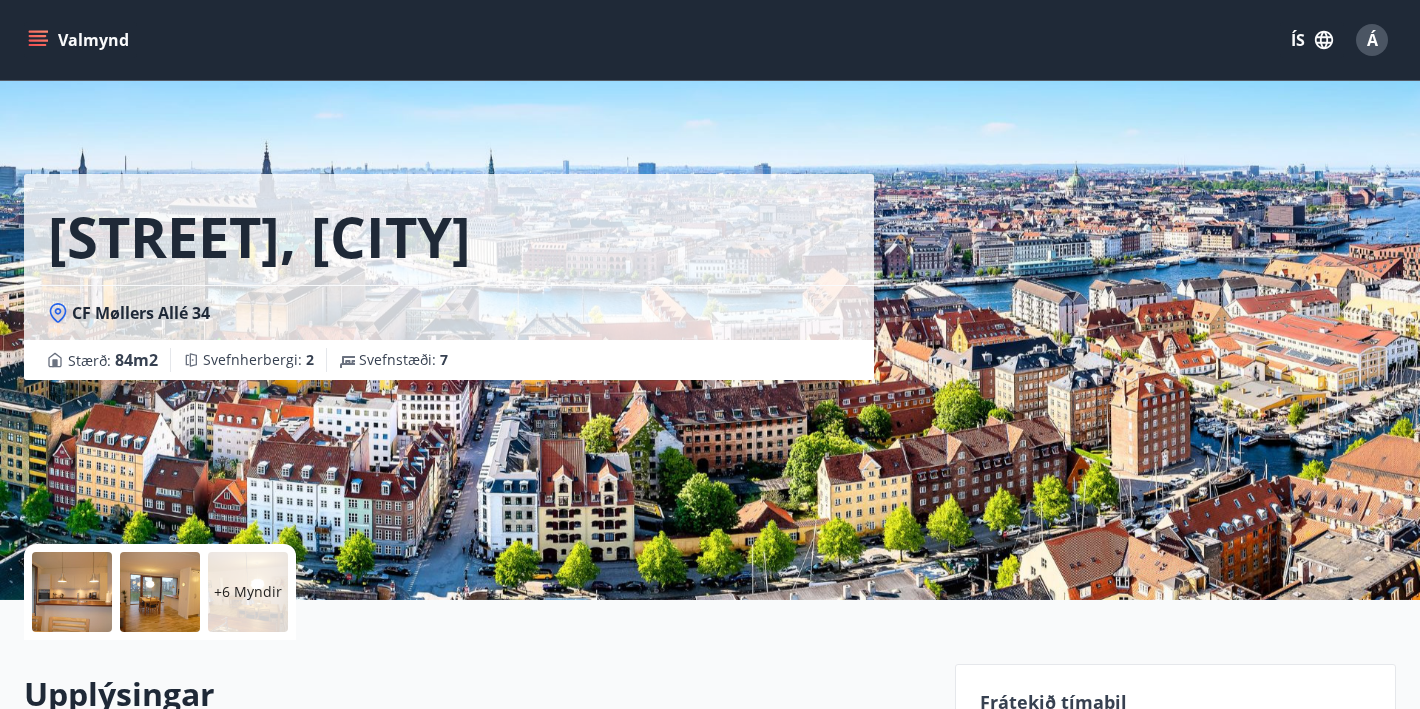 click on "Valmynd" at bounding box center (80, 40) 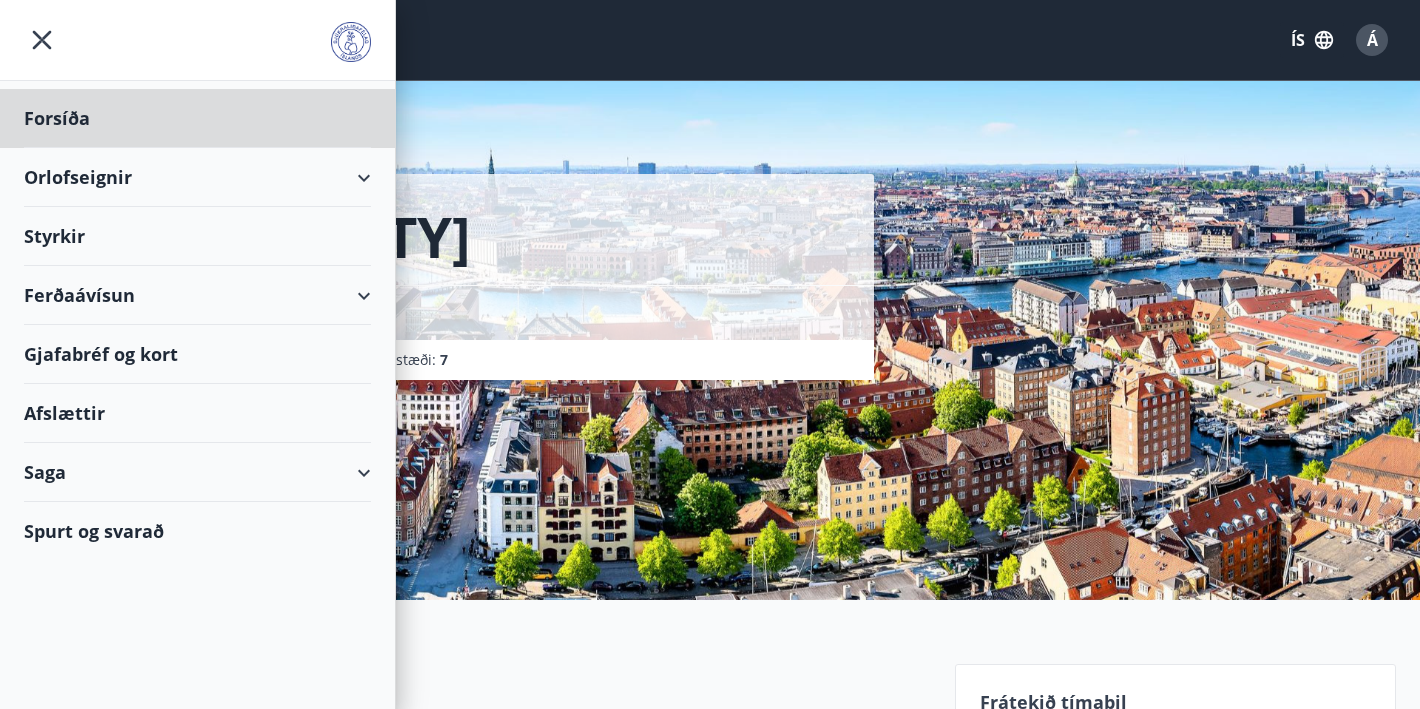 click on "Styrkir" at bounding box center [197, 118] 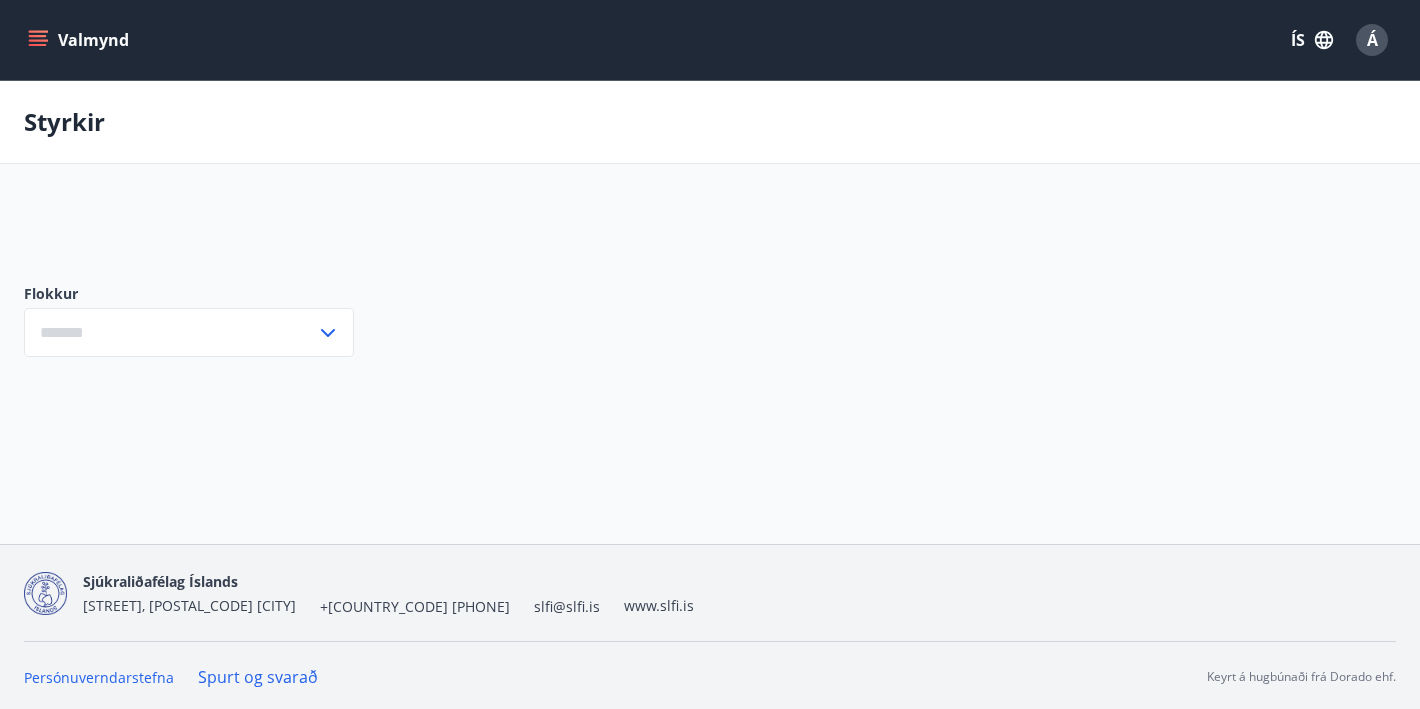 type on "***" 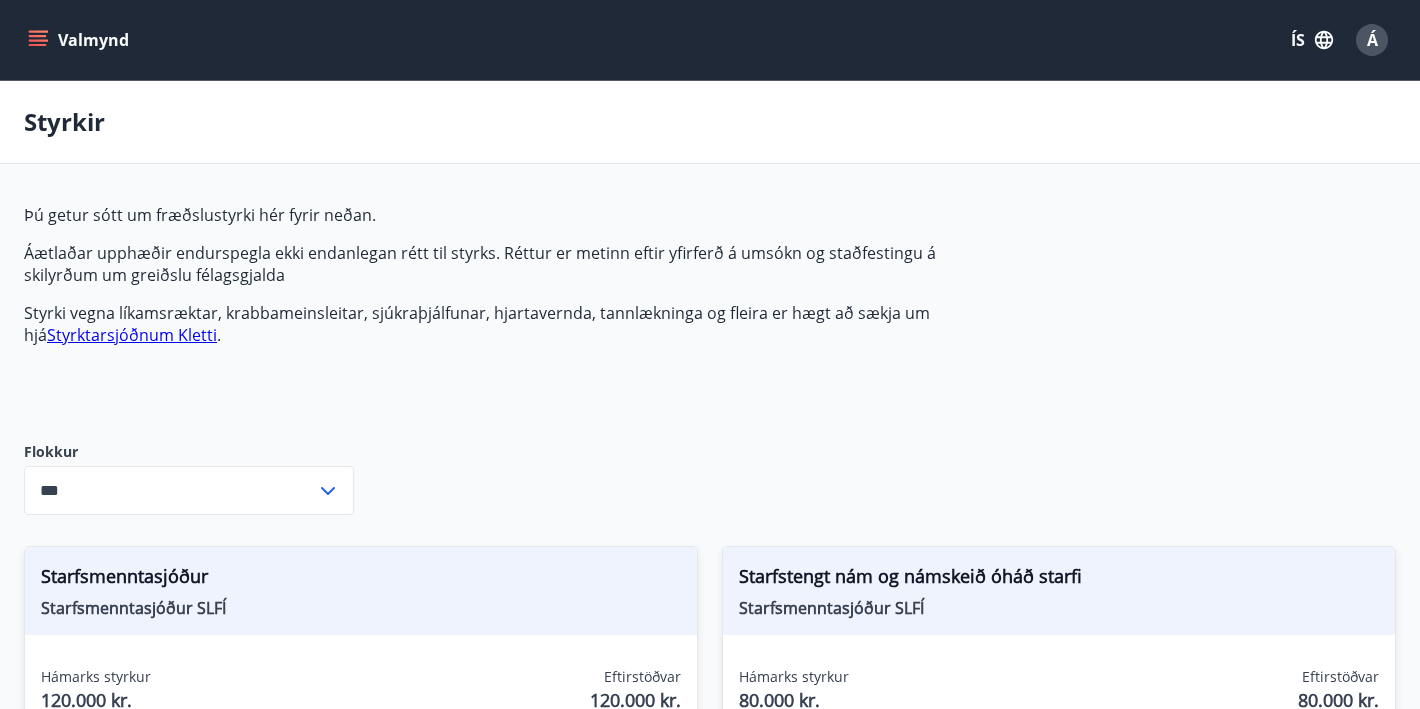 scroll, scrollTop: 0, scrollLeft: 0, axis: both 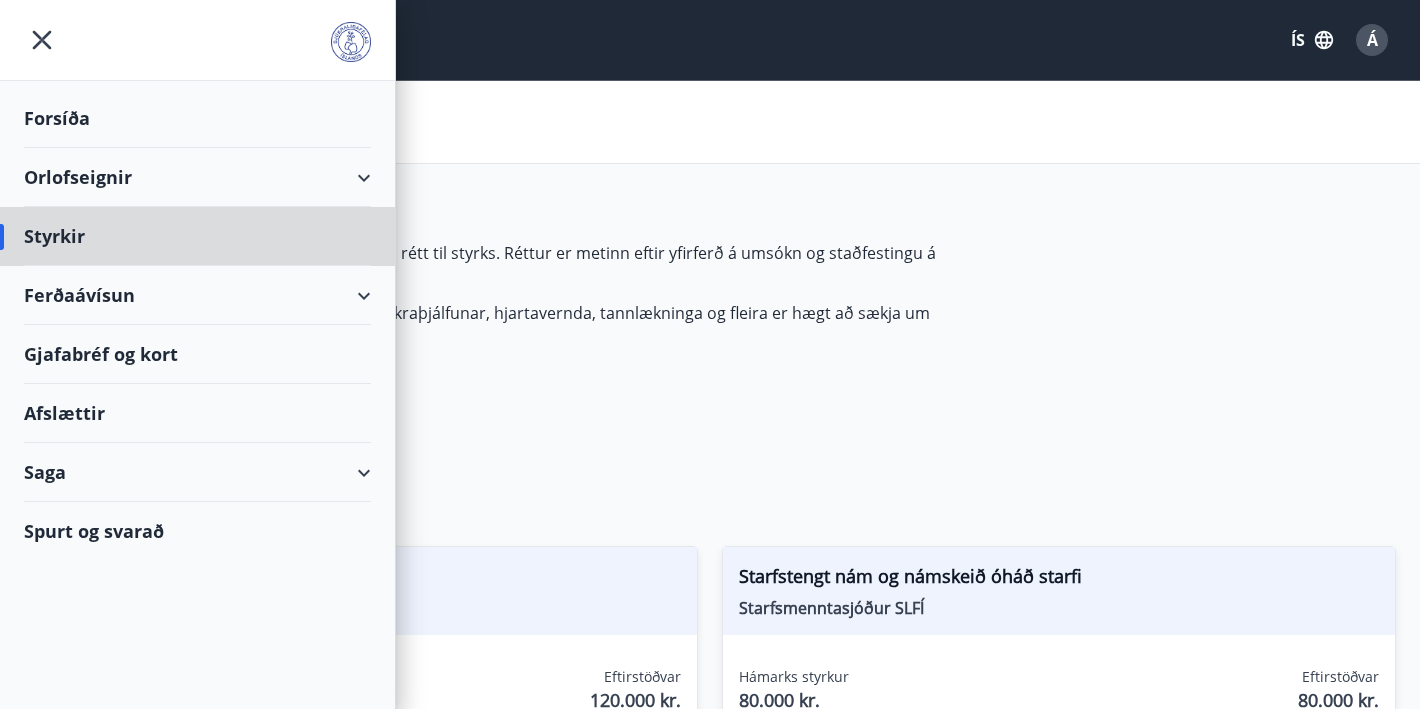 click on "Forsíða" at bounding box center (197, 118) 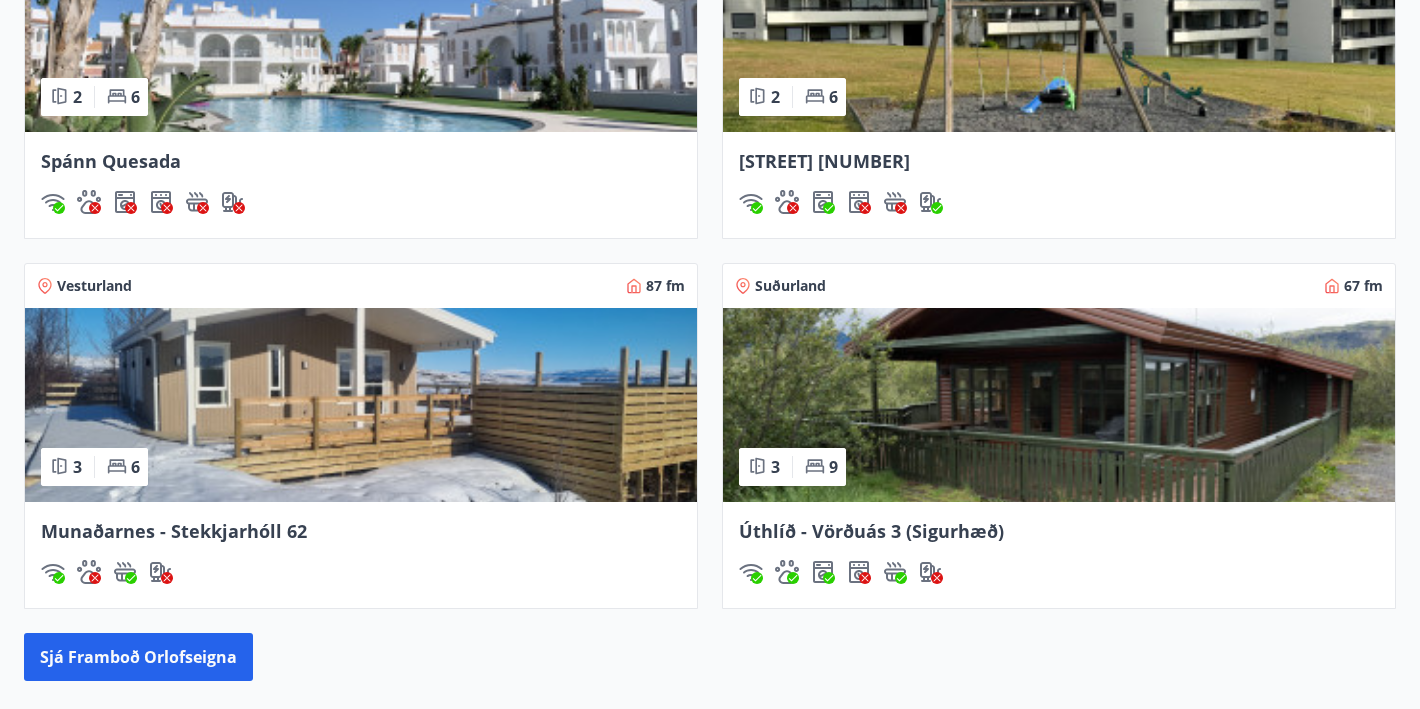 scroll, scrollTop: 1454, scrollLeft: 0, axis: vertical 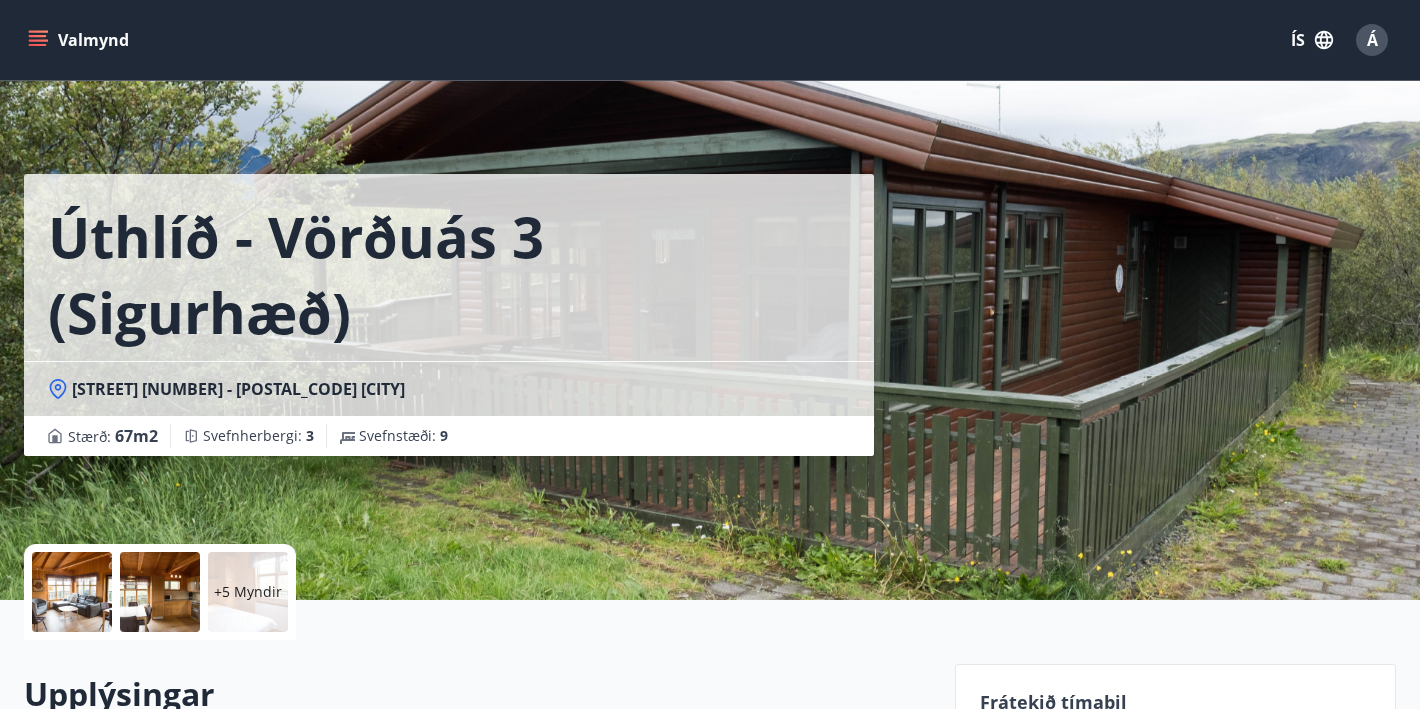 click on "Valmynd" at bounding box center [80, 40] 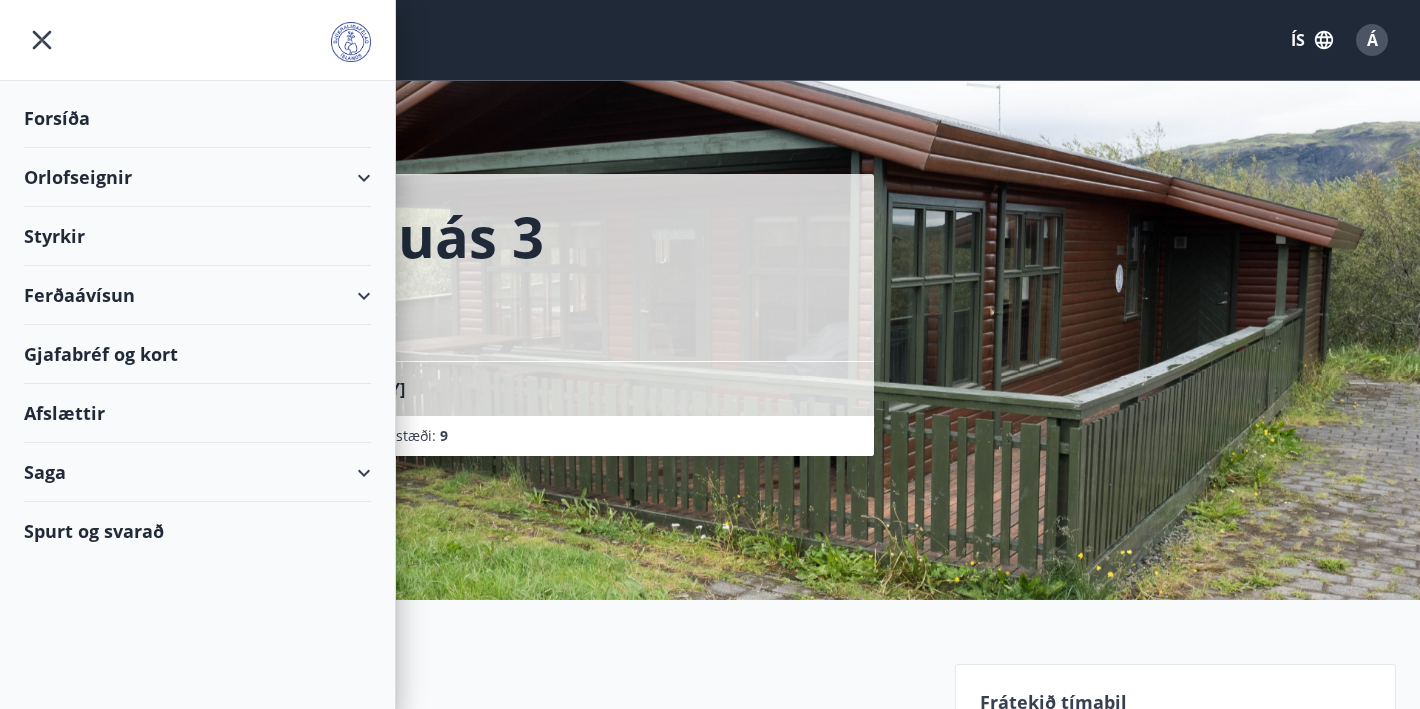 click on "Ferðaávísun" at bounding box center [197, 295] 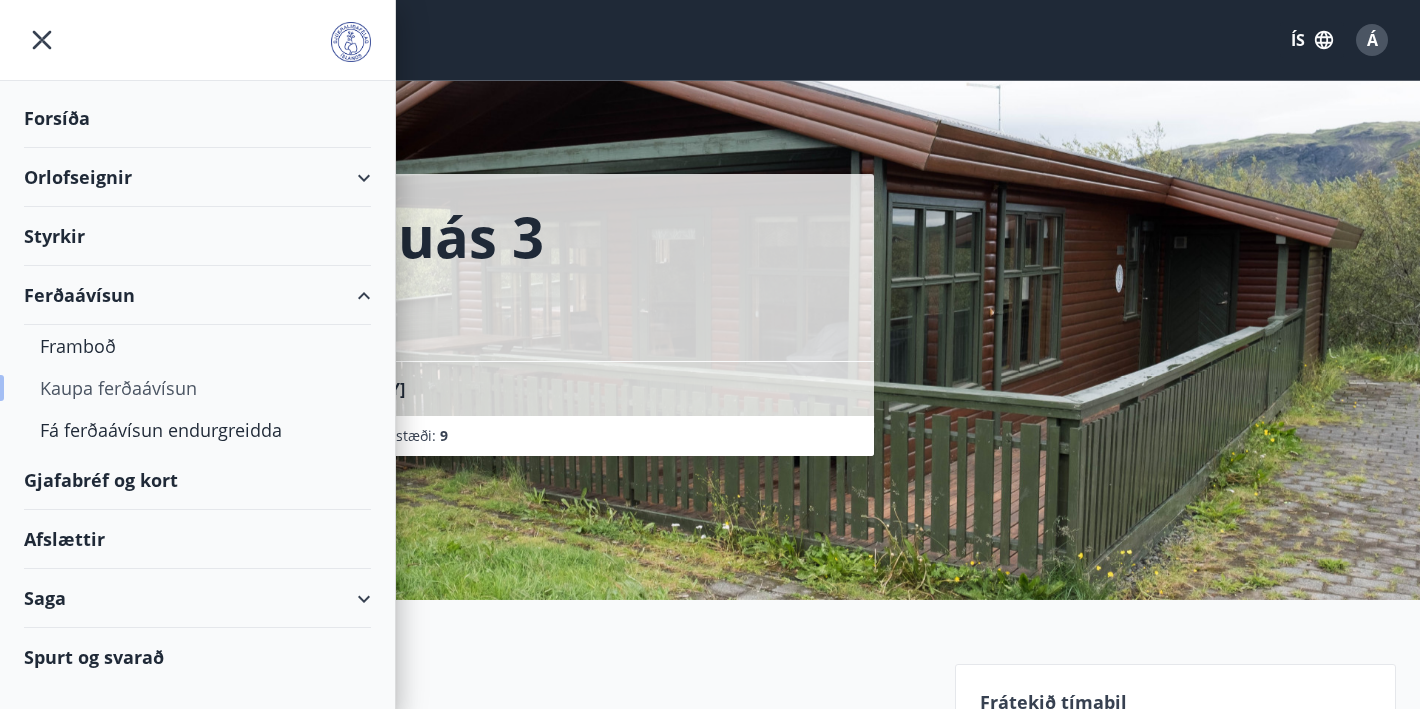click on "Kaupa ferðaávísun" at bounding box center (197, 388) 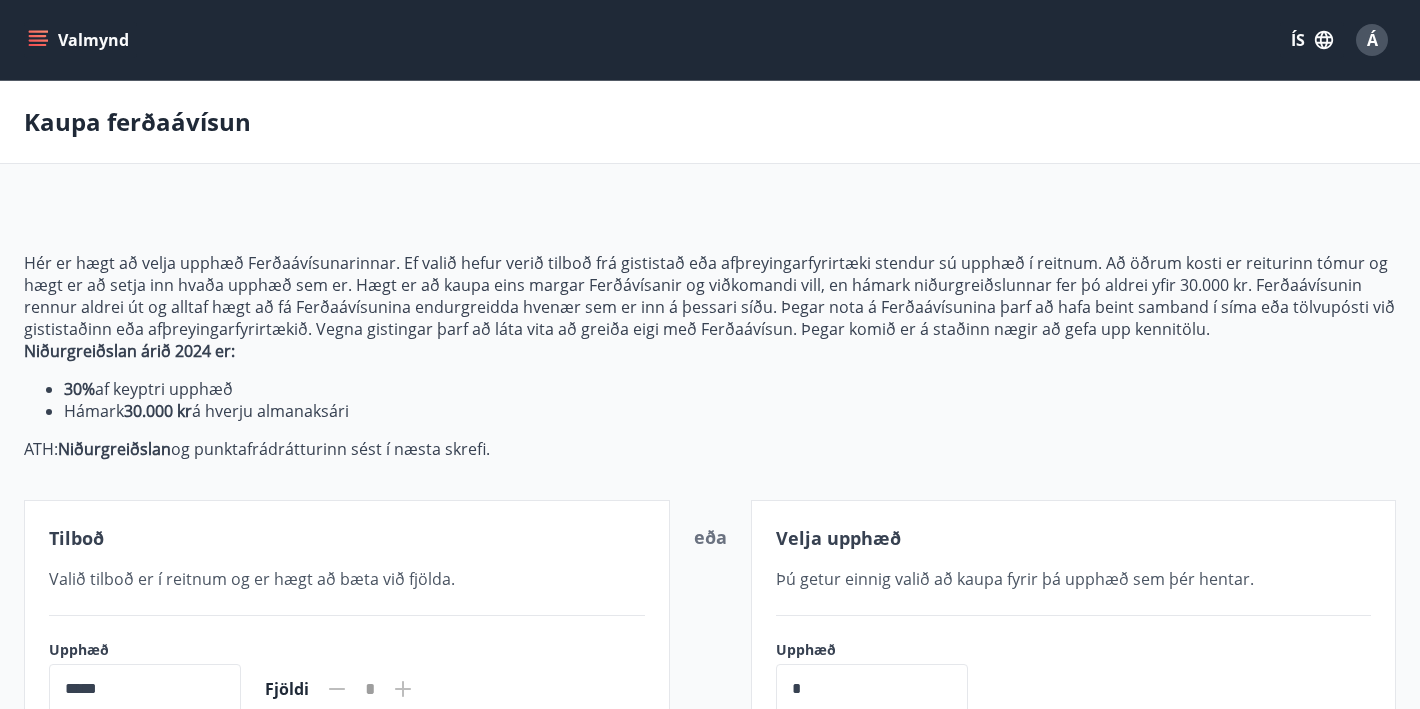 scroll, scrollTop: 0, scrollLeft: 0, axis: both 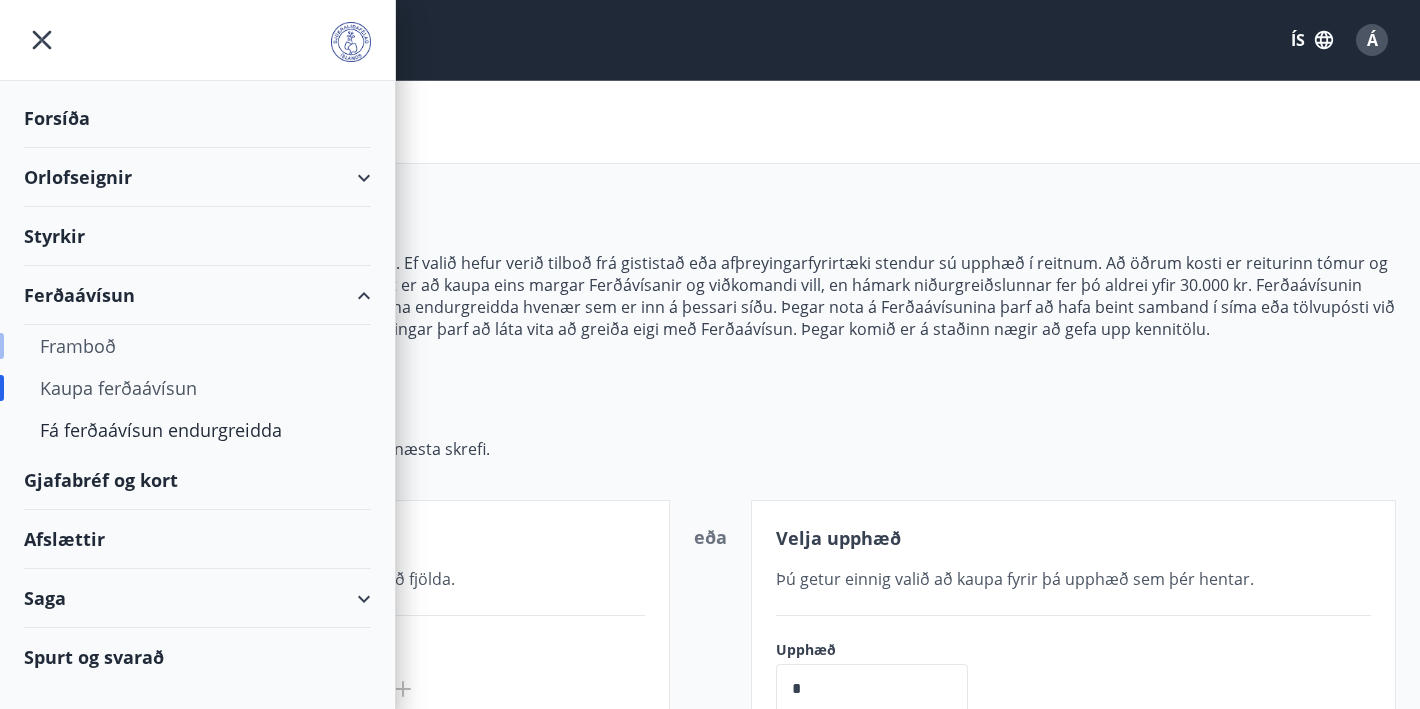 click on "Framboð" at bounding box center (197, 346) 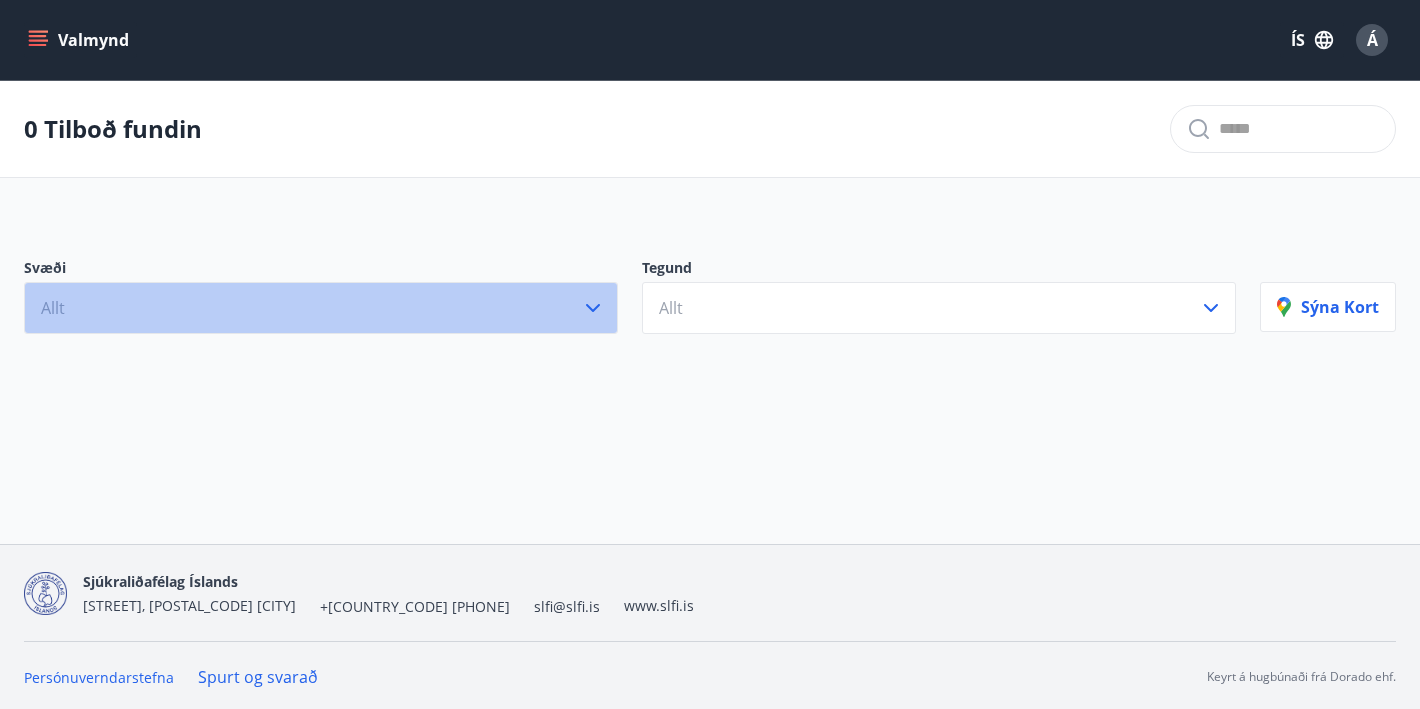 click on "Allt" at bounding box center [321, 308] 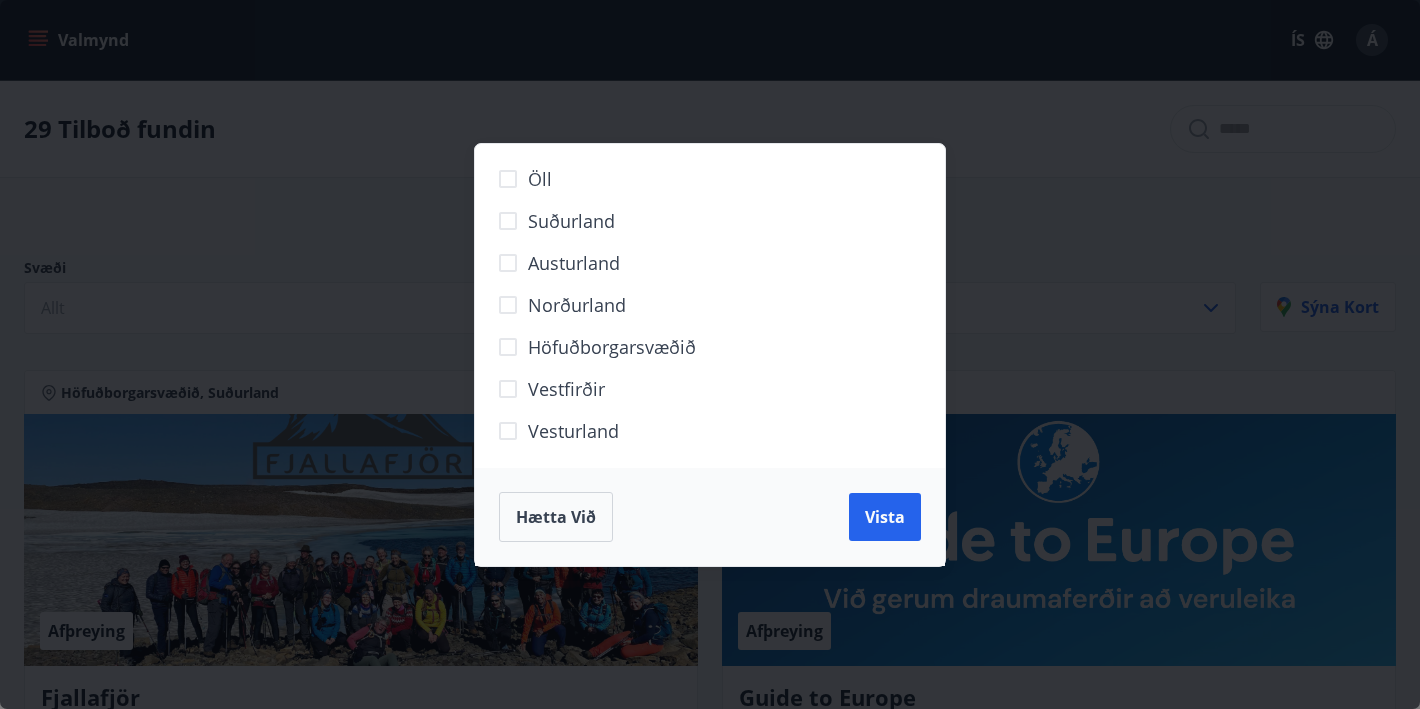 click on "Suðurland" at bounding box center [571, 221] 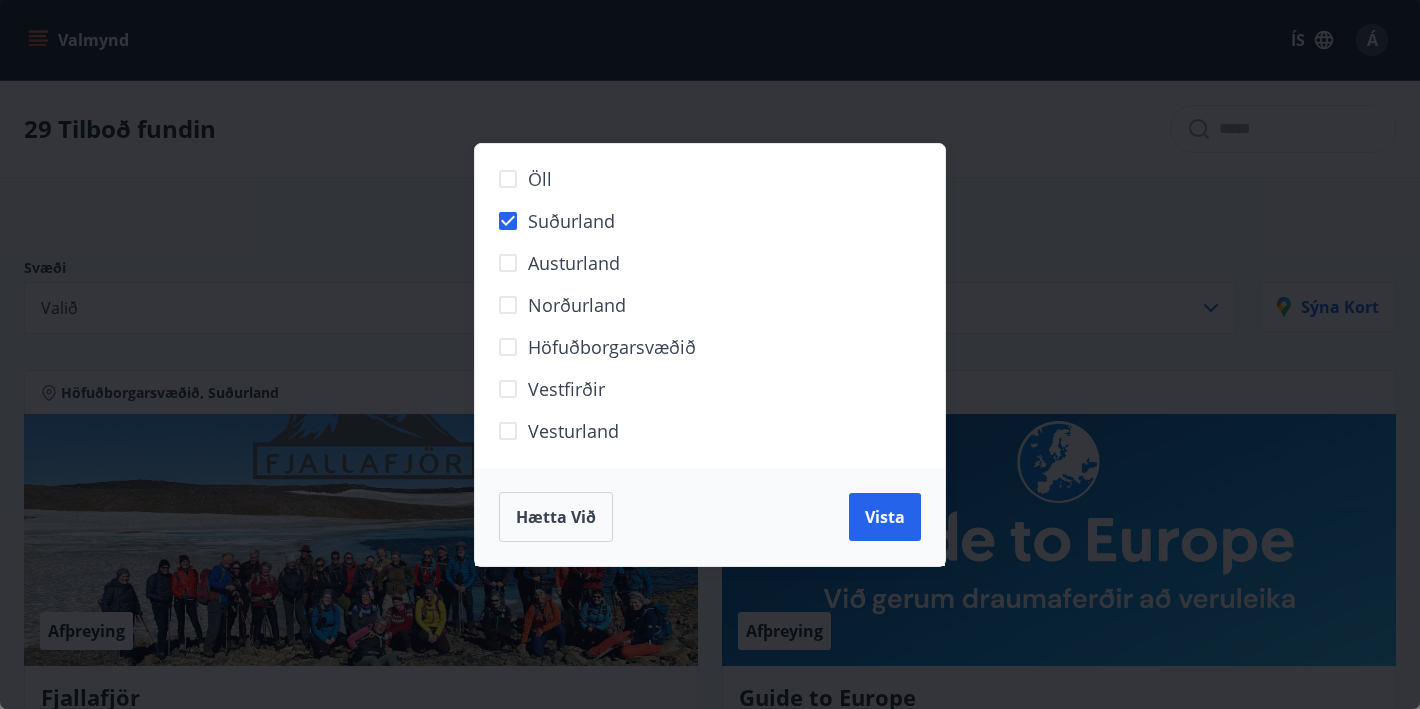 click on "Suðurland" at bounding box center [571, 221] 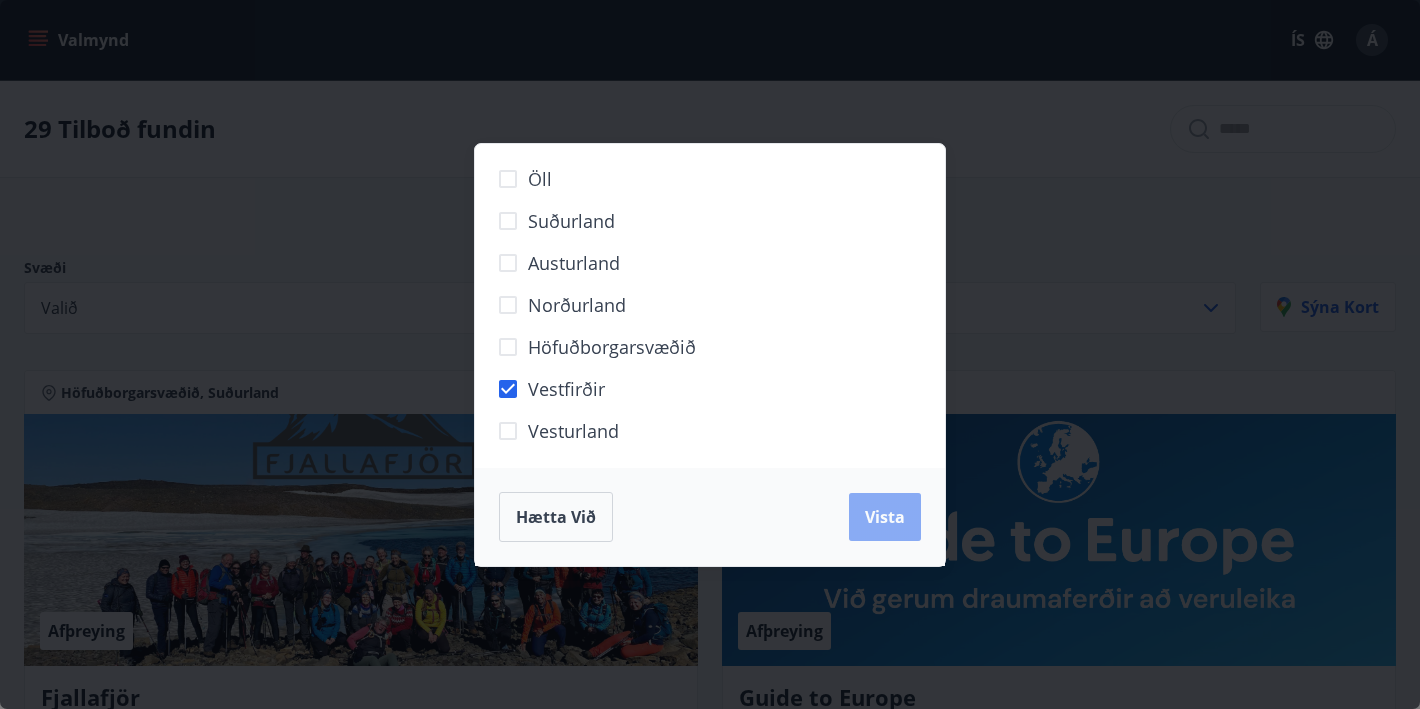 click on "Vista" at bounding box center [885, 517] 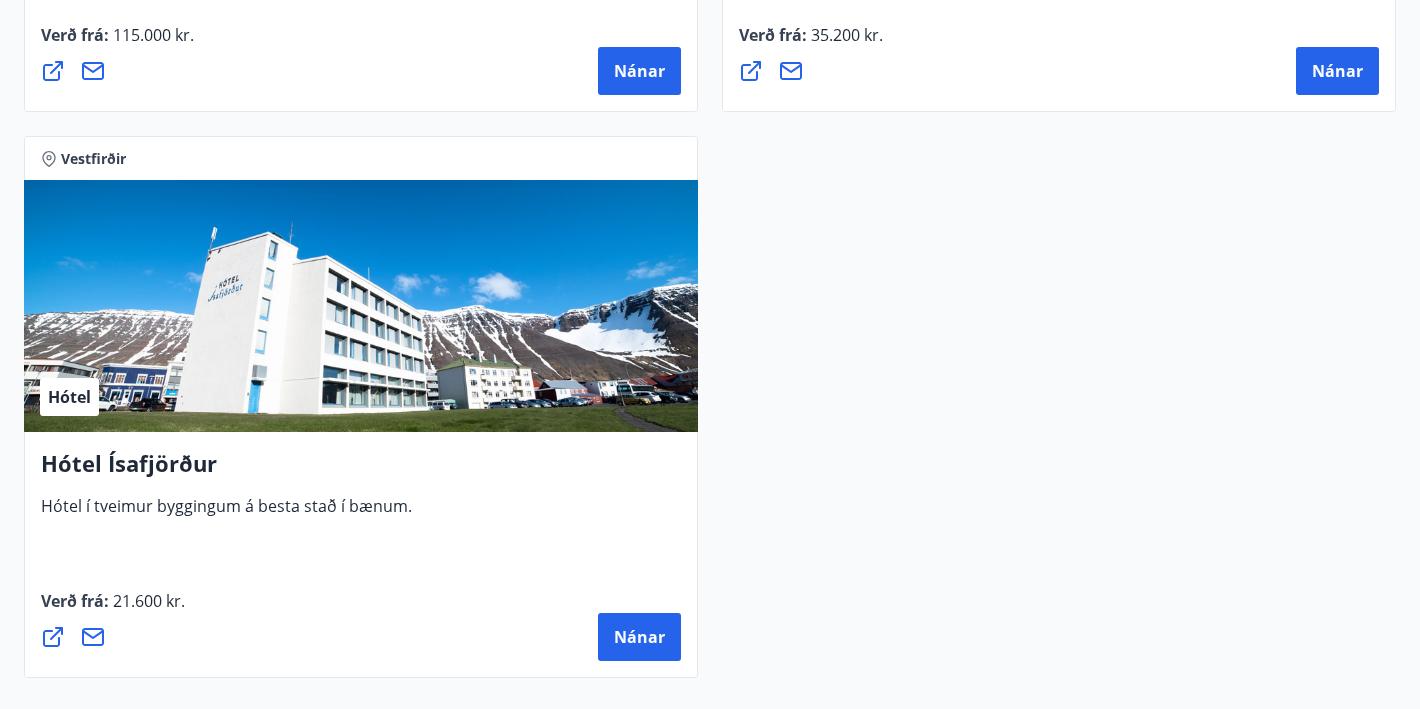 scroll, scrollTop: 912, scrollLeft: 0, axis: vertical 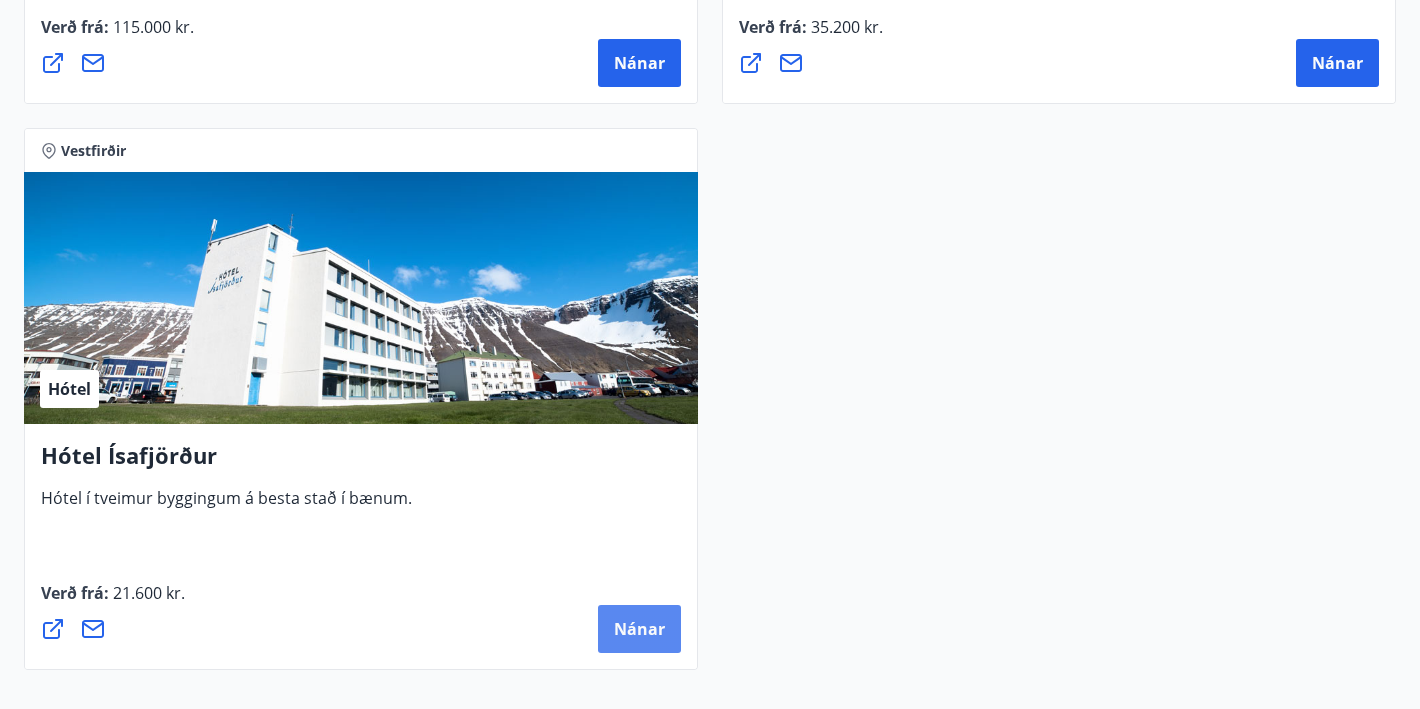 click on "Nánar" at bounding box center (639, 629) 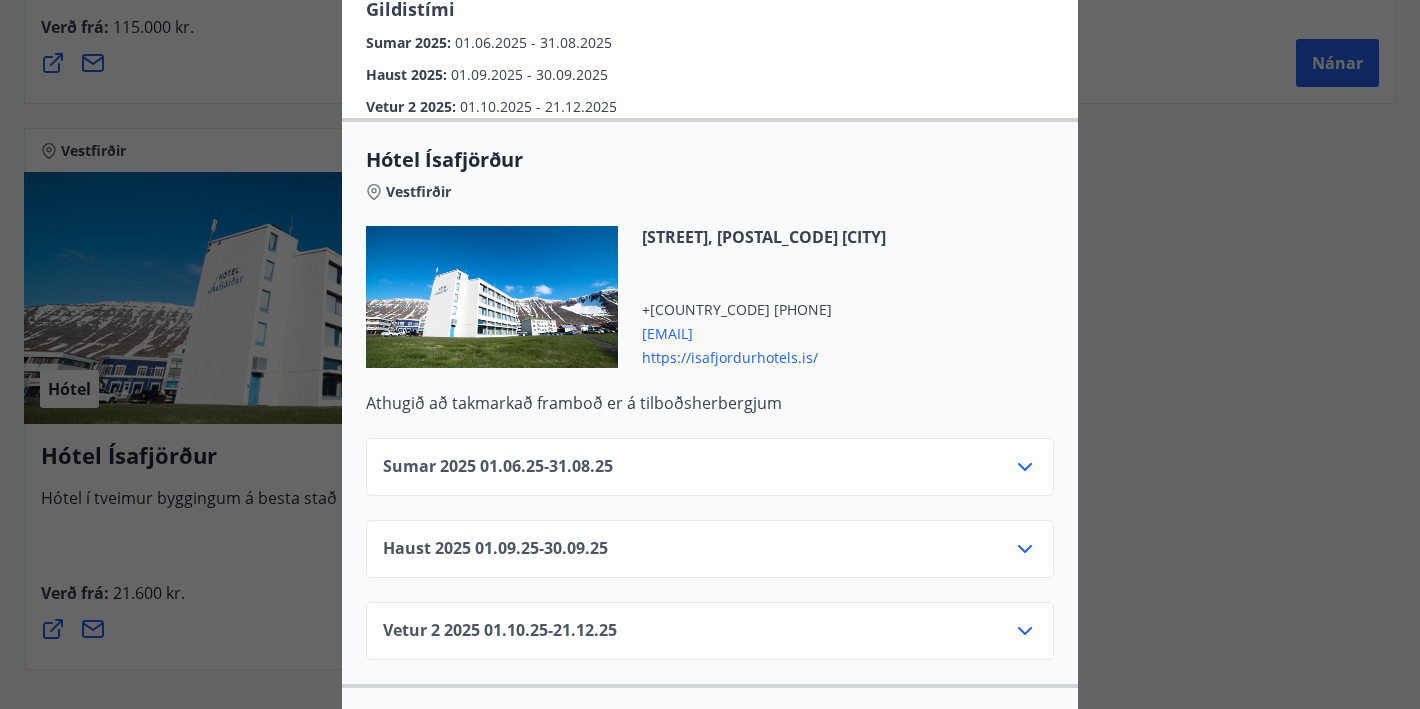 scroll, scrollTop: 402, scrollLeft: 0, axis: vertical 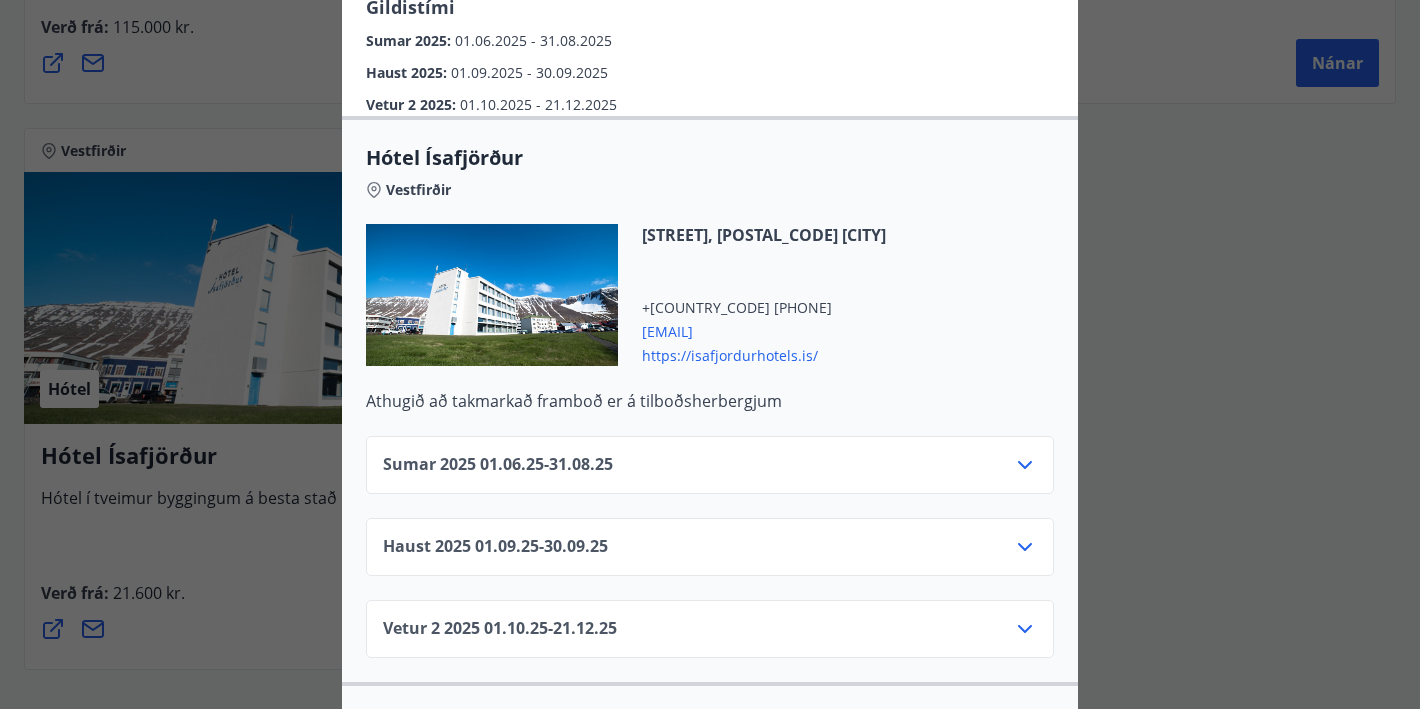 click on "[SEASON] [YEAR] [DD].[MM].[YY] - [DD].[MM].[YY]" at bounding box center [710, 473] 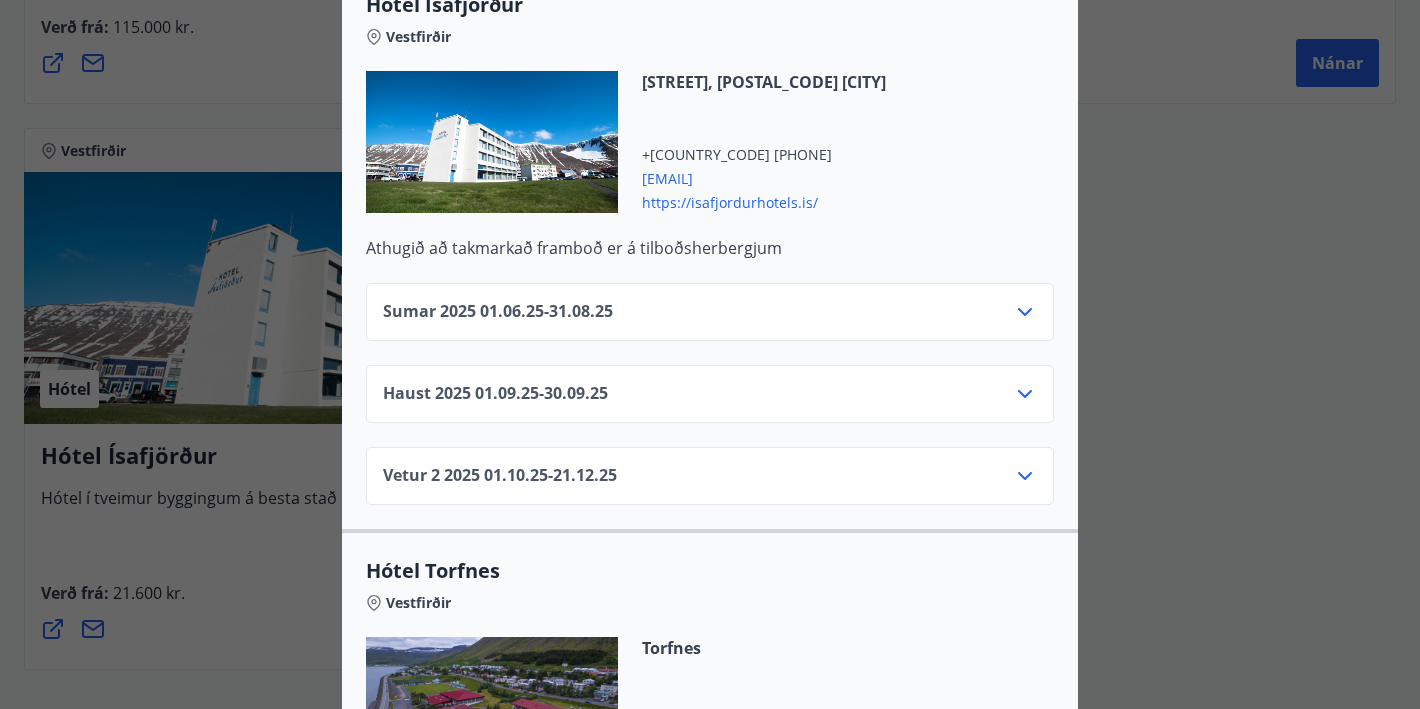scroll, scrollTop: 610, scrollLeft: 0, axis: vertical 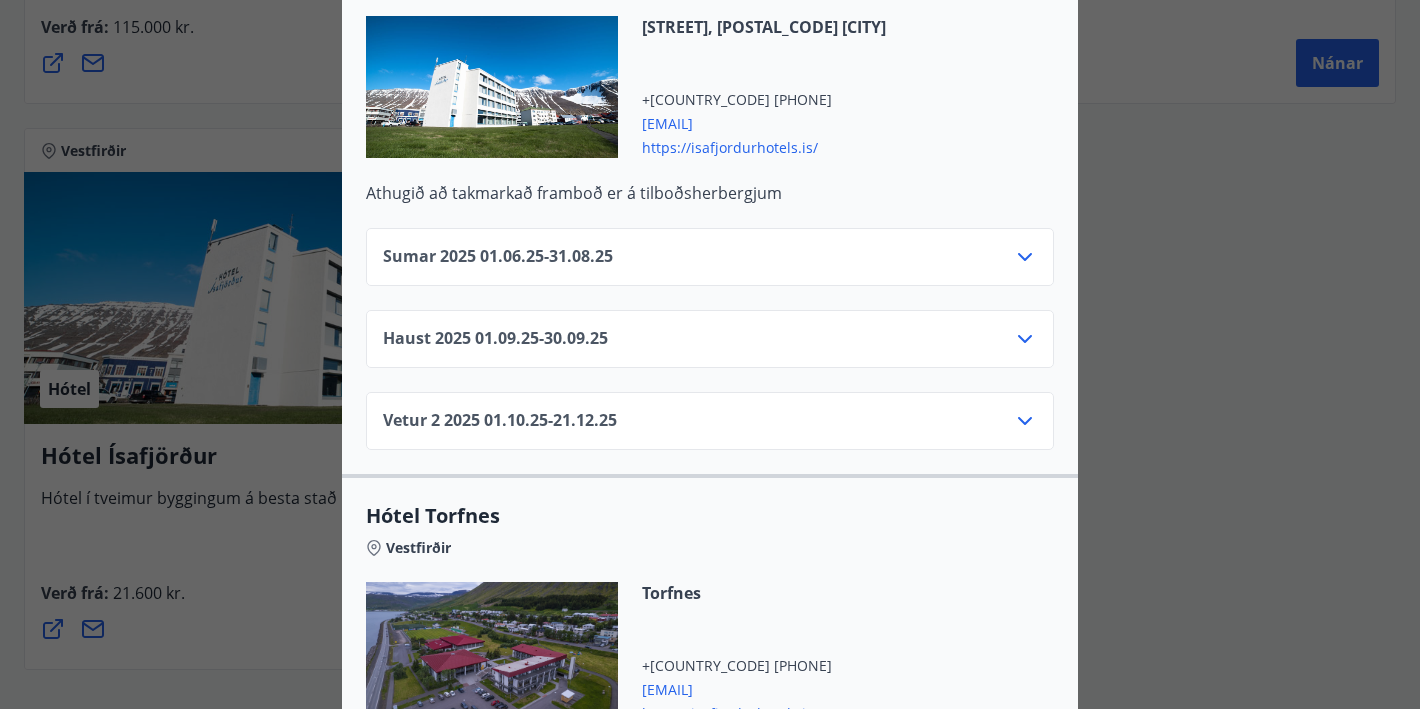 click 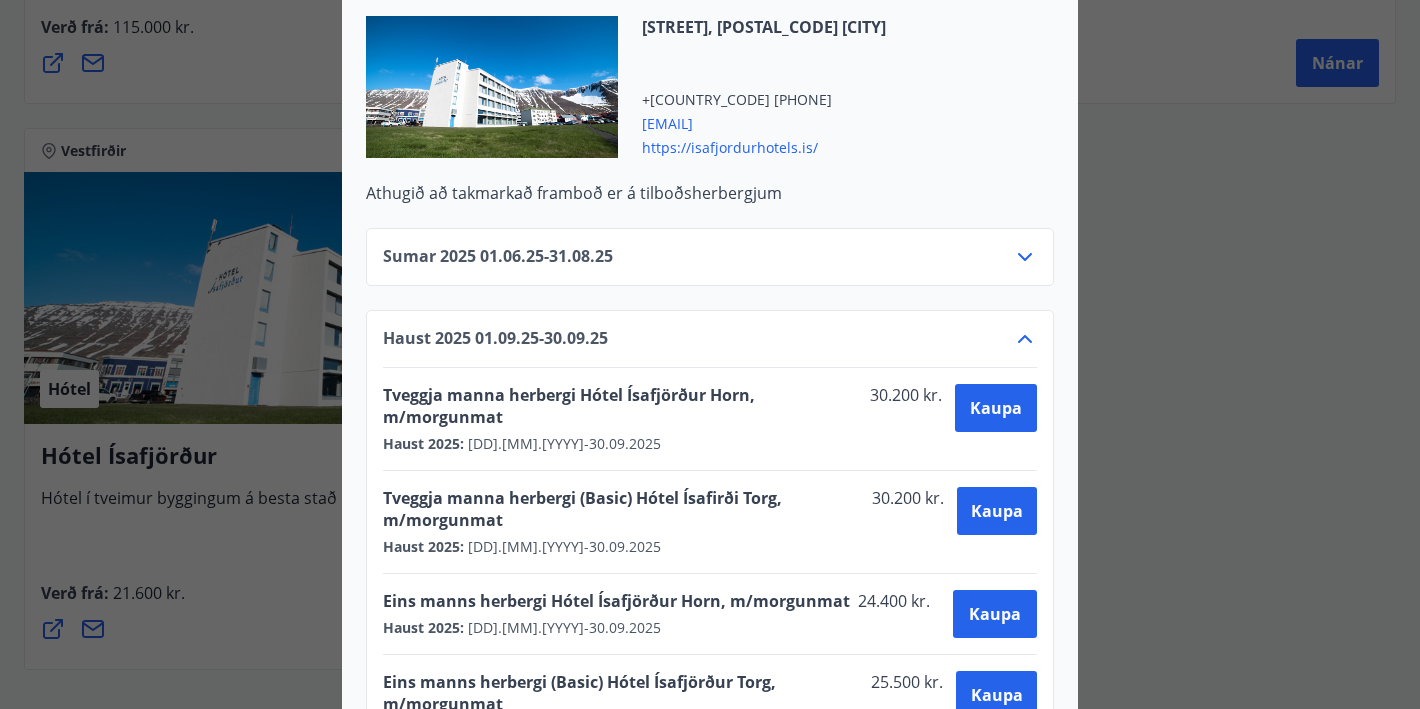click 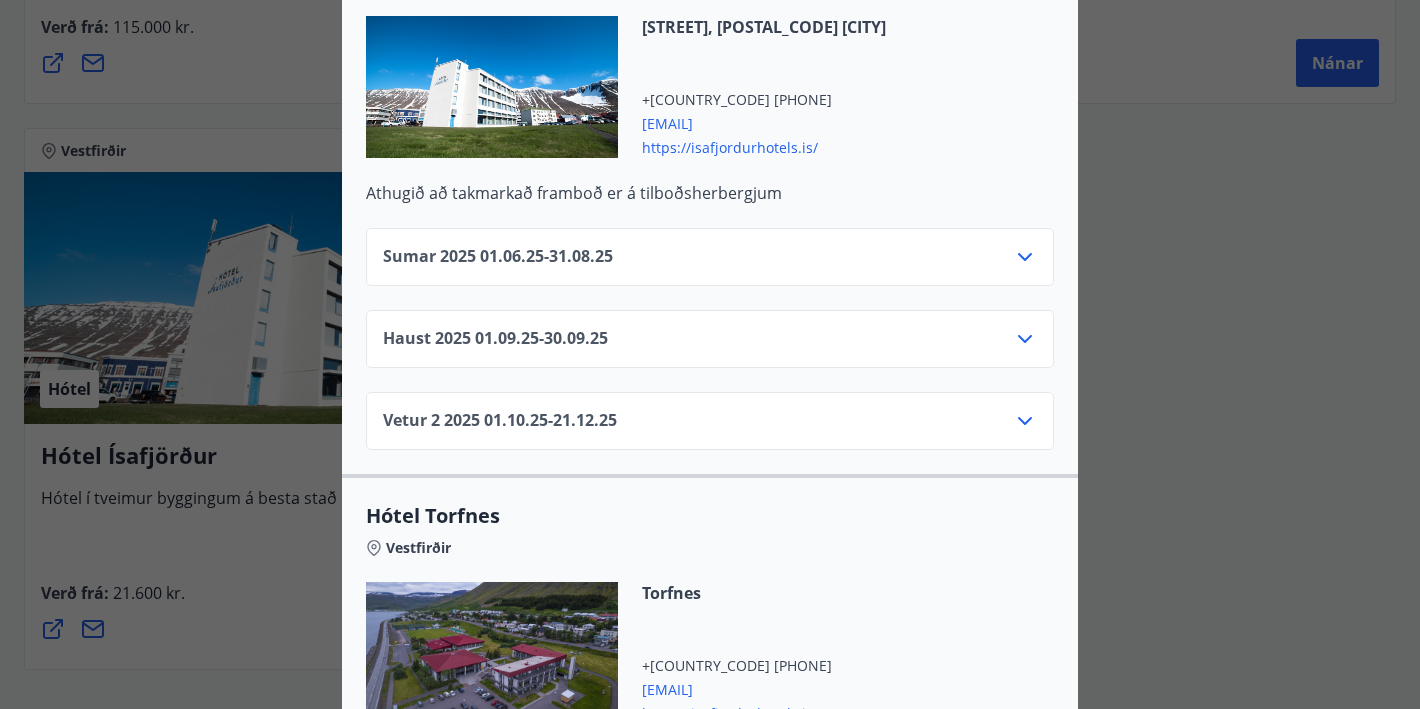 click 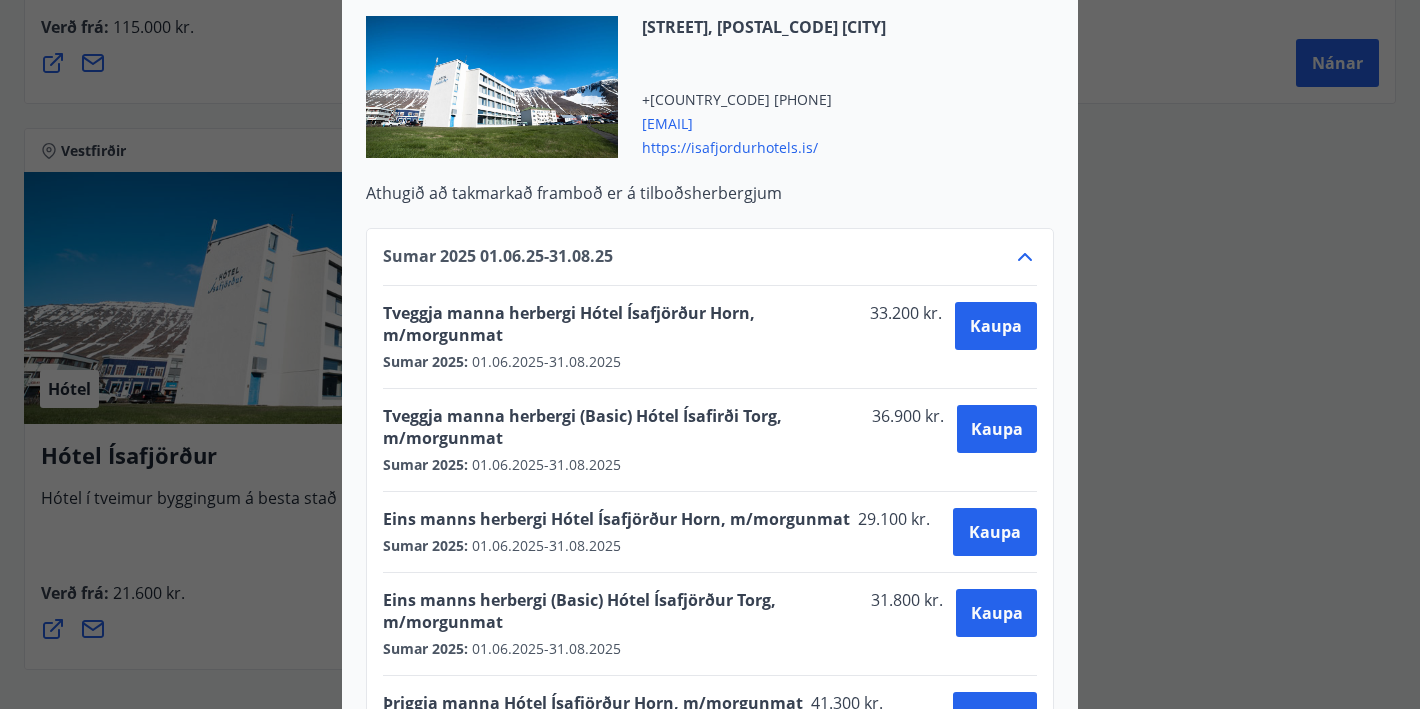 click 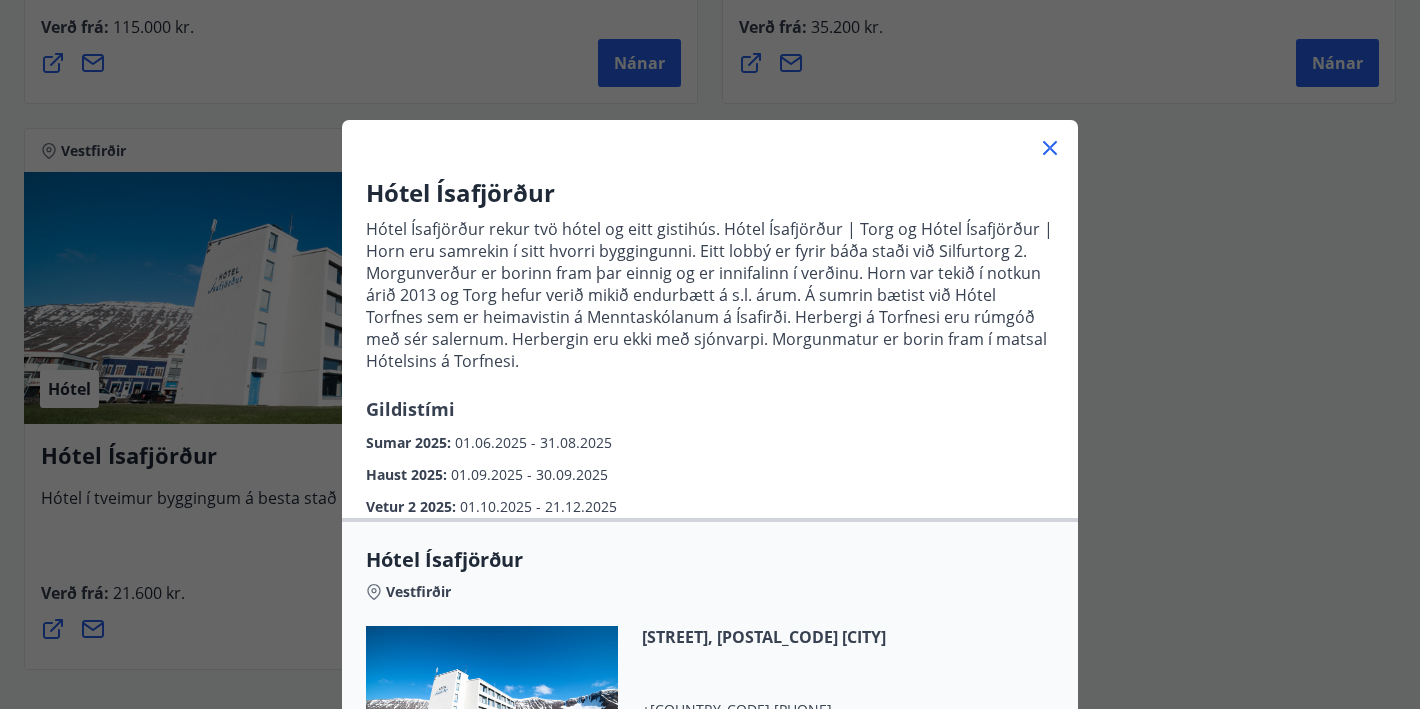 scroll, scrollTop: 0, scrollLeft: 0, axis: both 